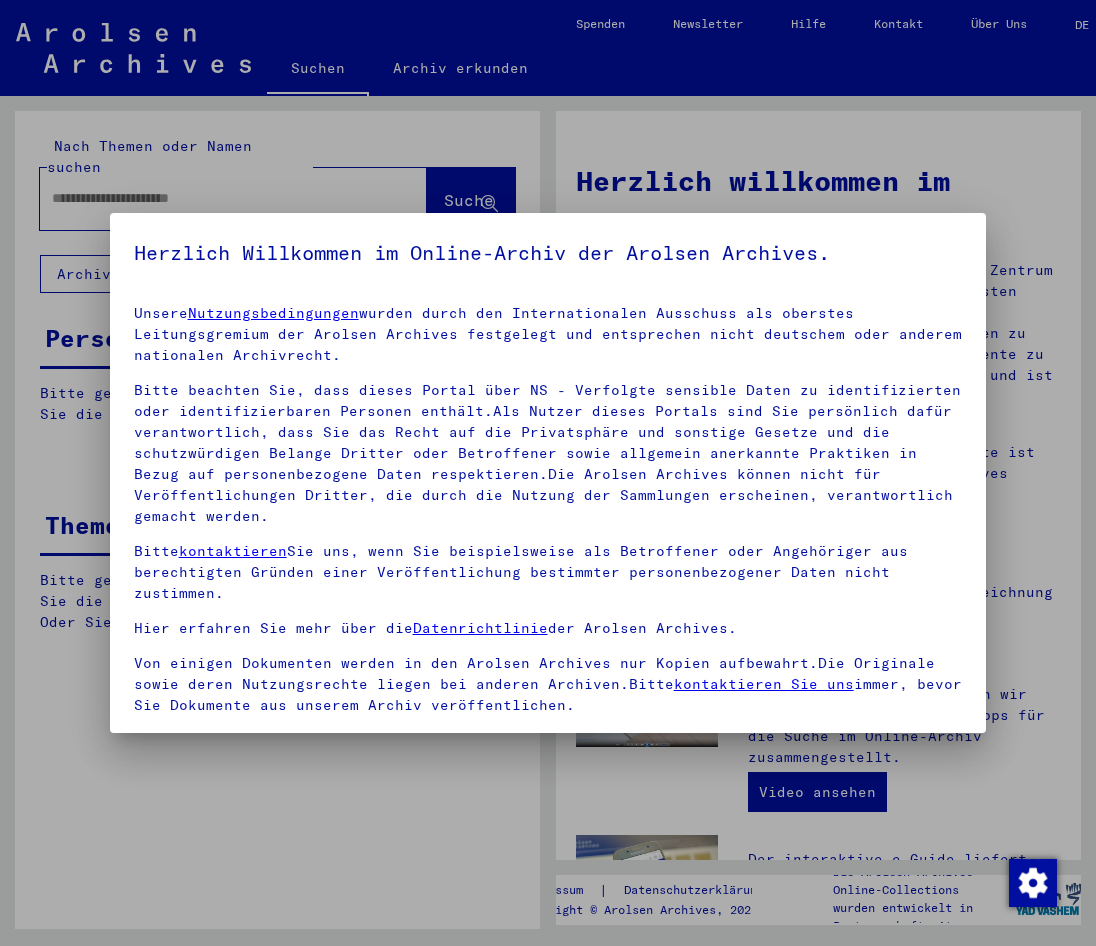 scroll, scrollTop: 0, scrollLeft: 0, axis: both 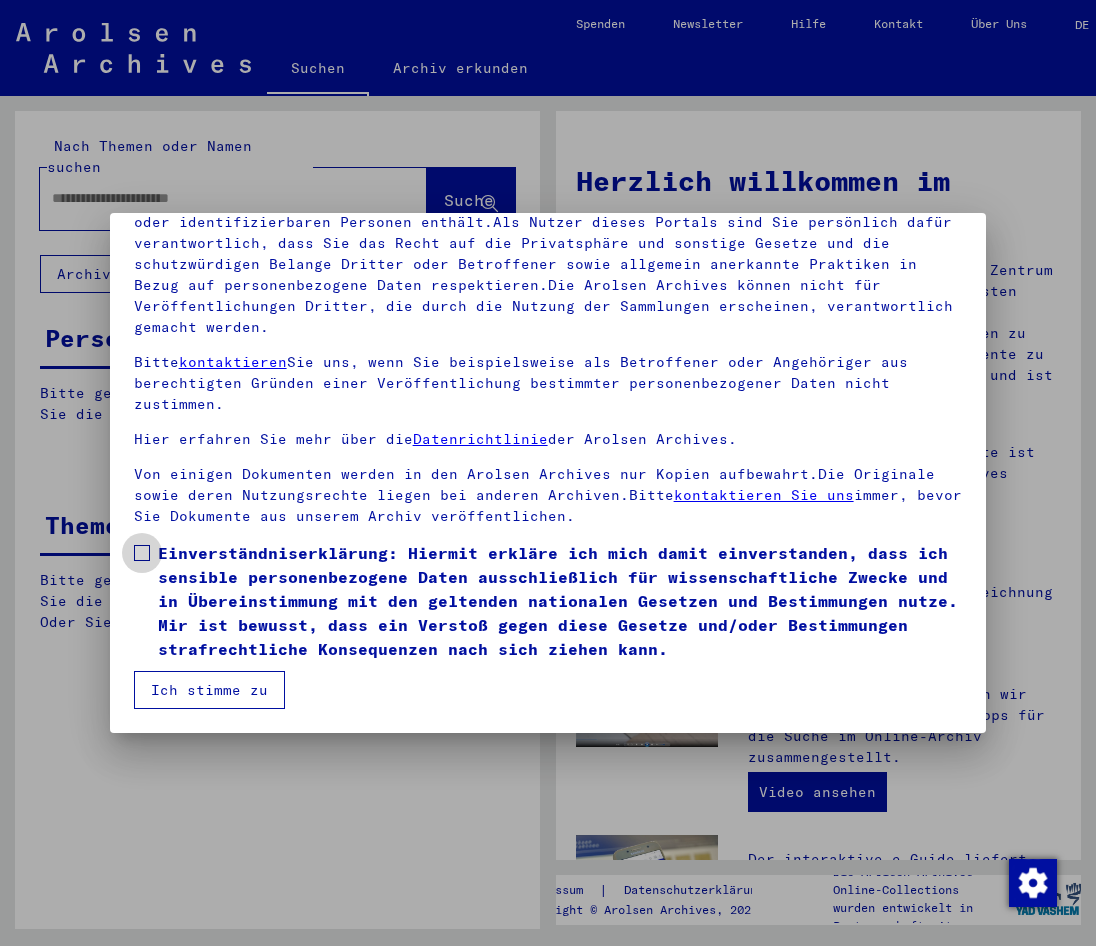 drag, startPoint x: 144, startPoint y: 550, endPoint x: 142, endPoint y: 582, distance: 32.06244 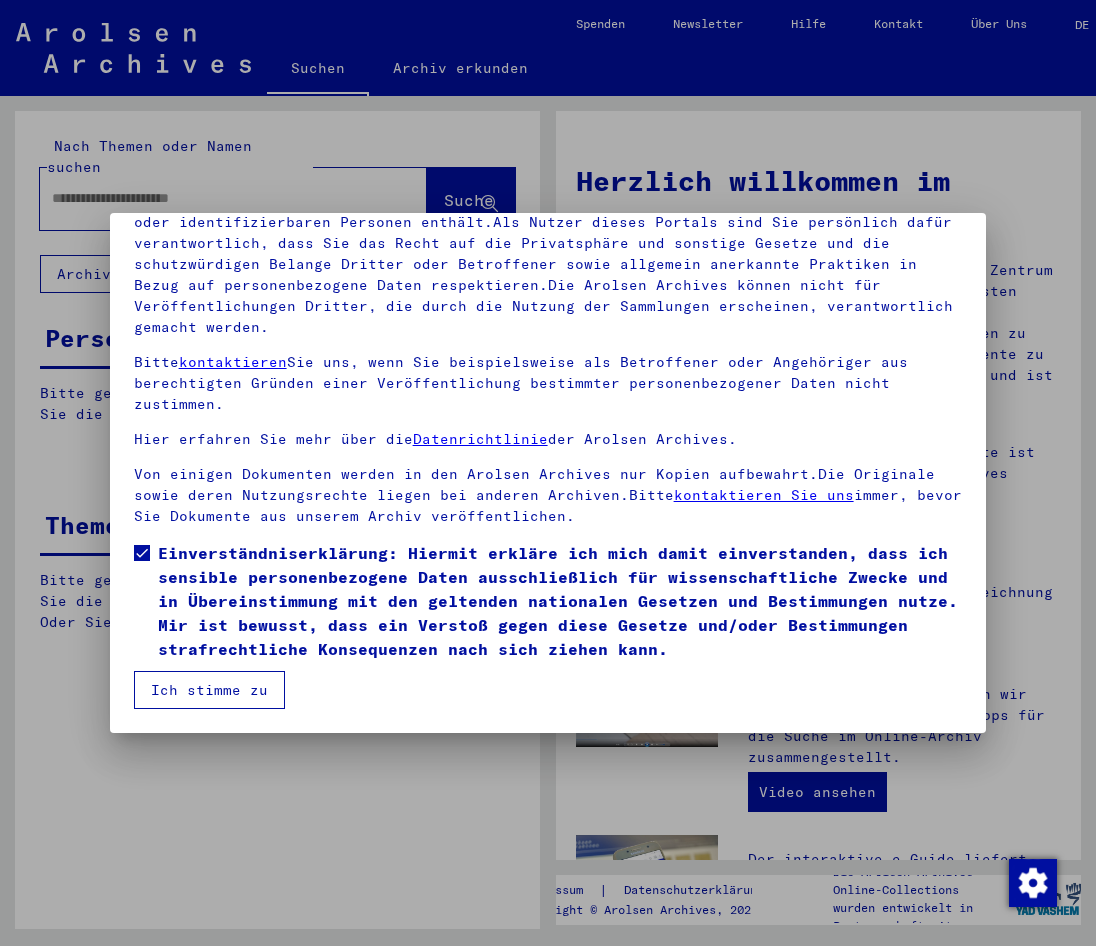 click on "Ich stimme zu" at bounding box center (209, 690) 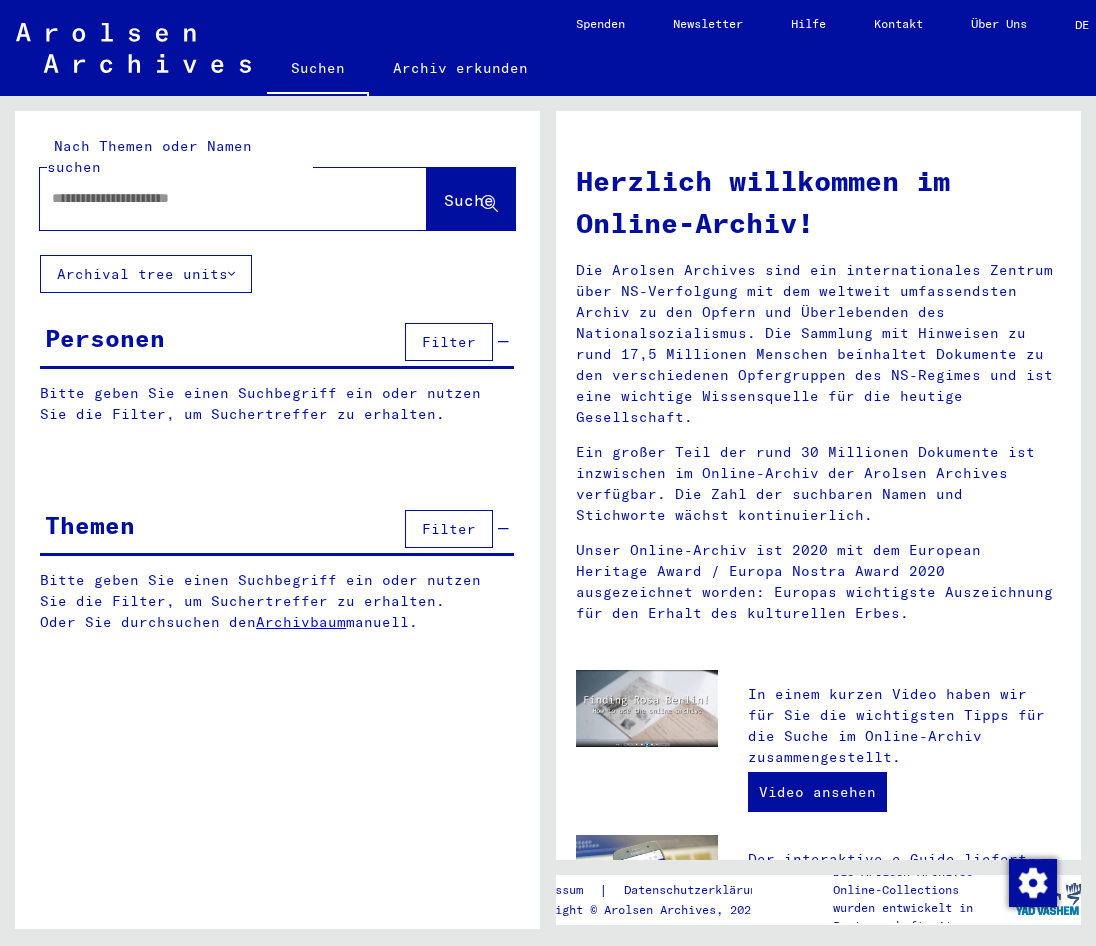 click 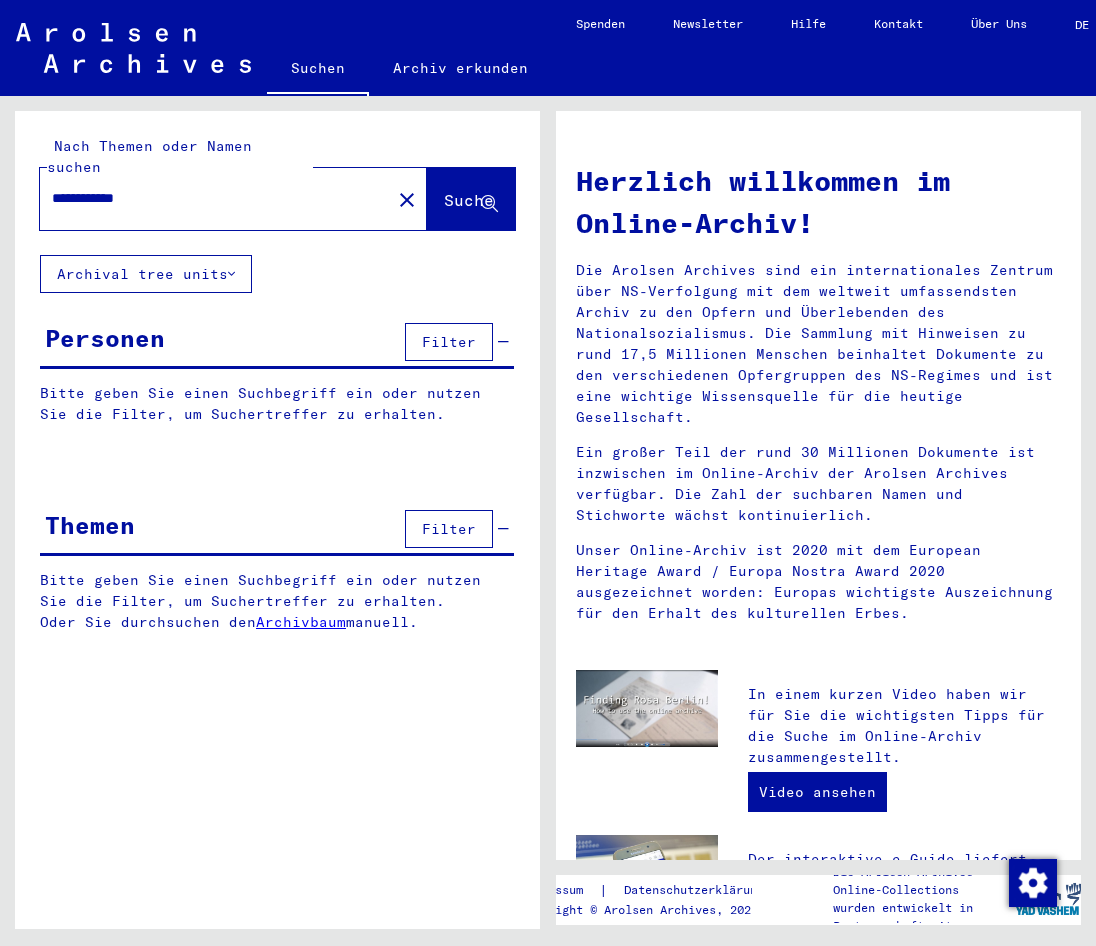 type on "**********" 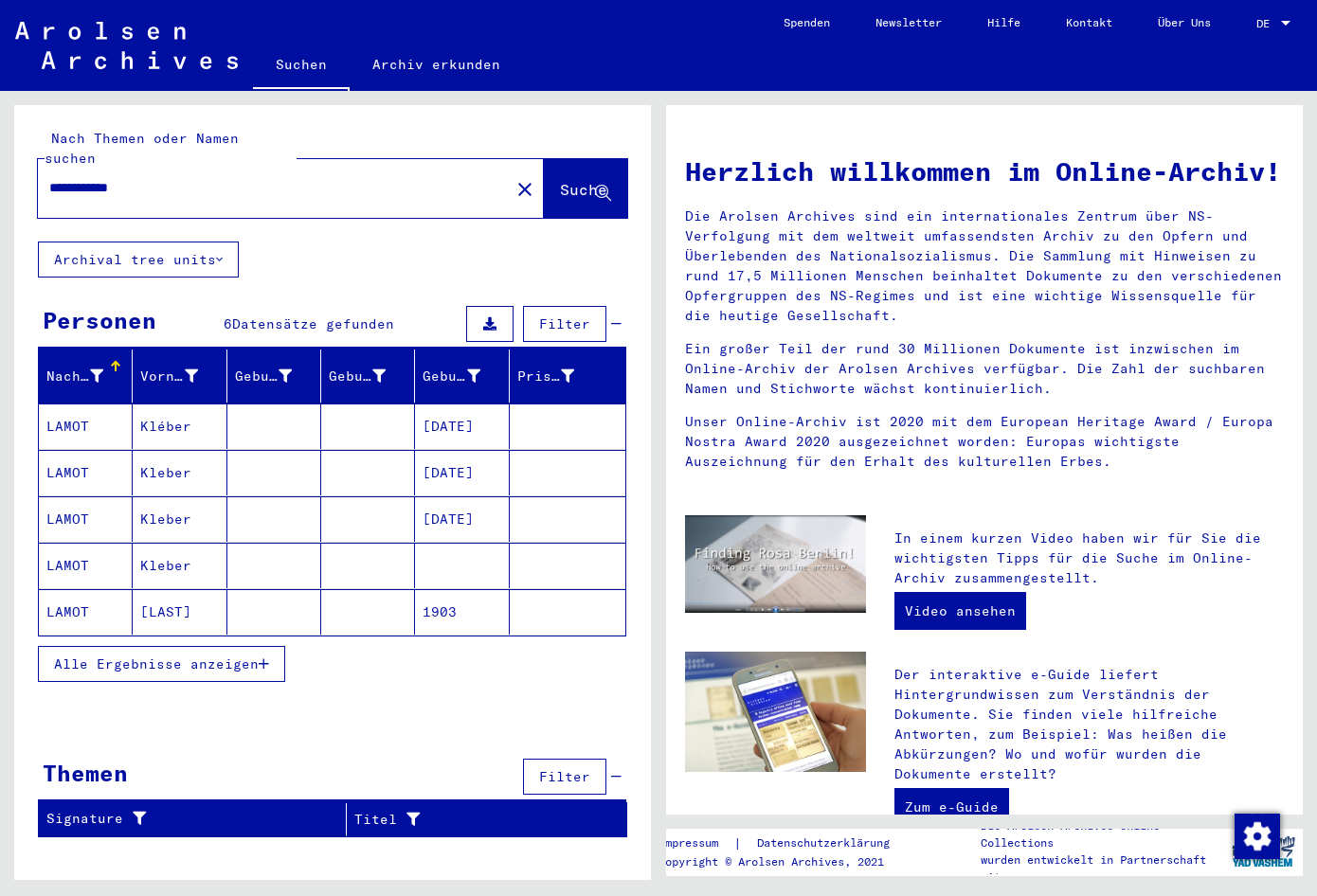 click on "[DATE]" at bounding box center (461, 473) 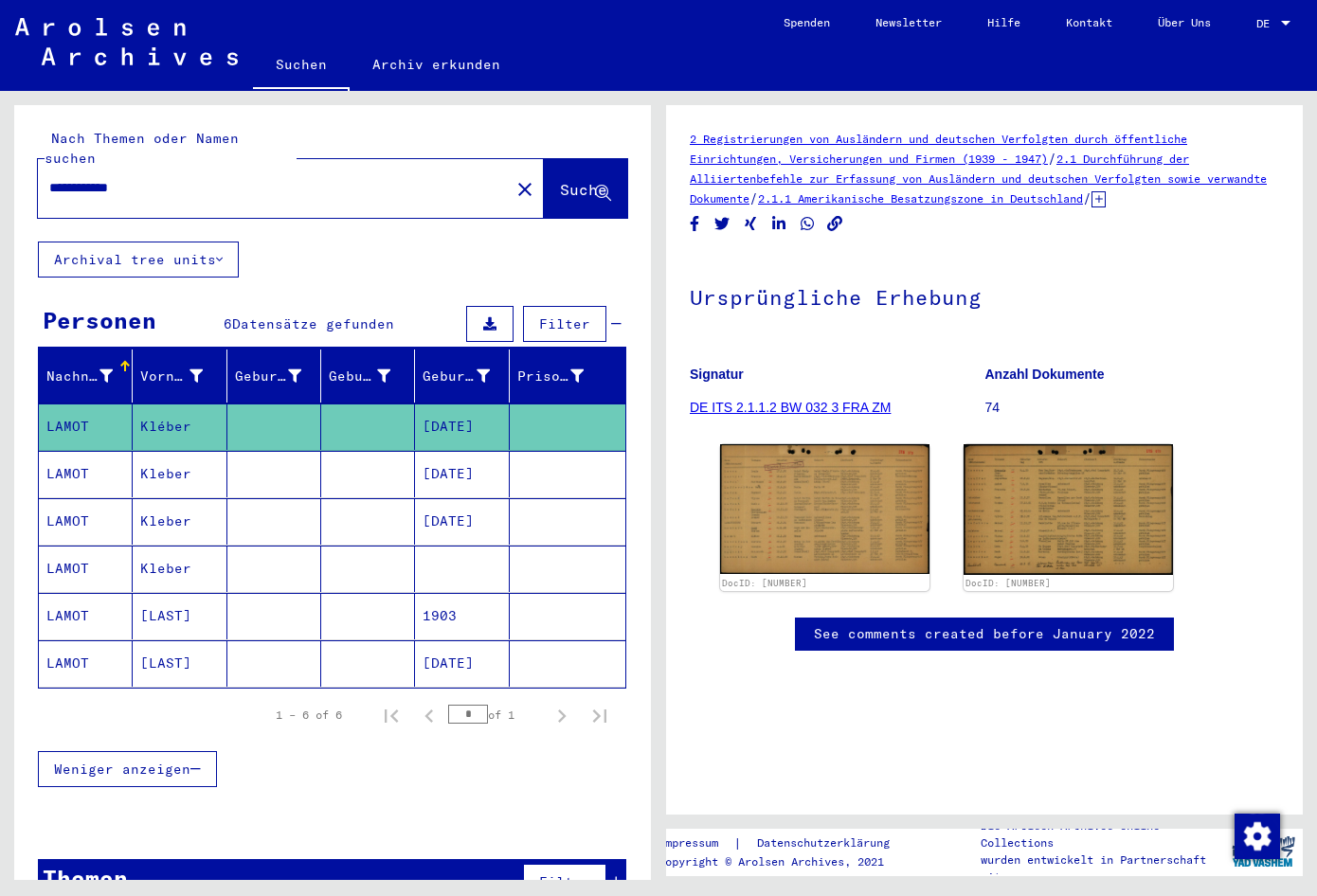 scroll, scrollTop: 0, scrollLeft: 0, axis: both 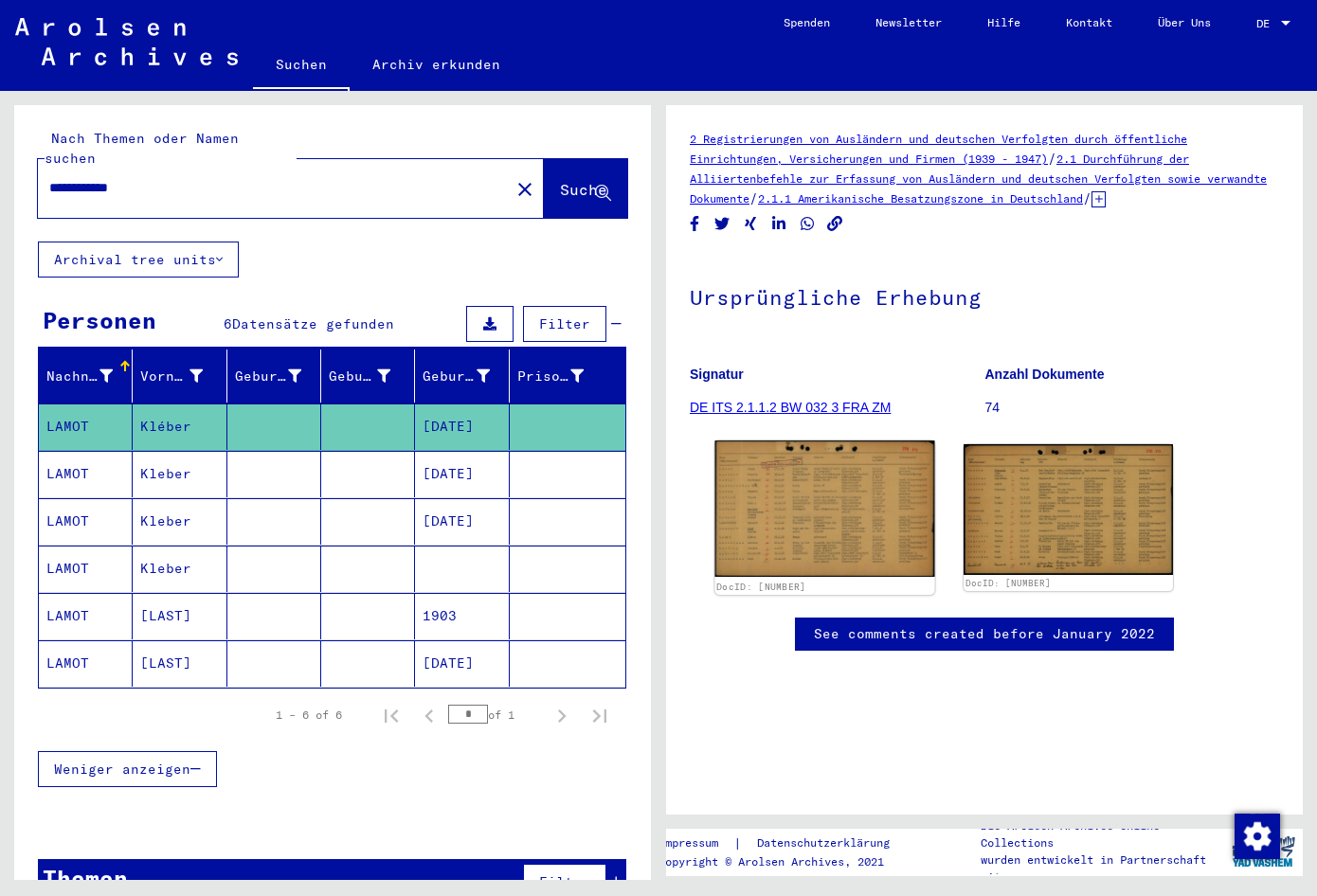 click 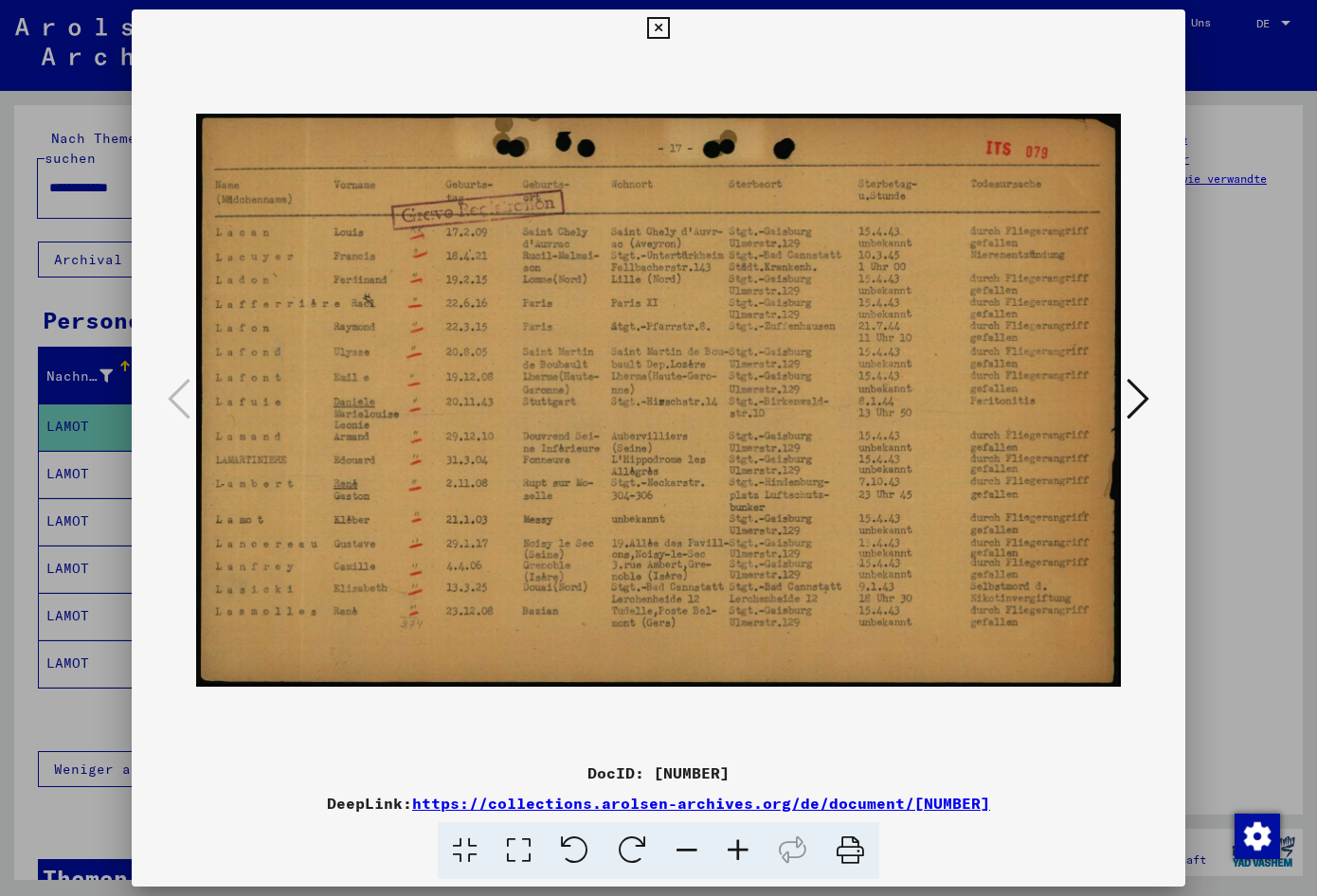 click on "**********" at bounding box center [658, 448] 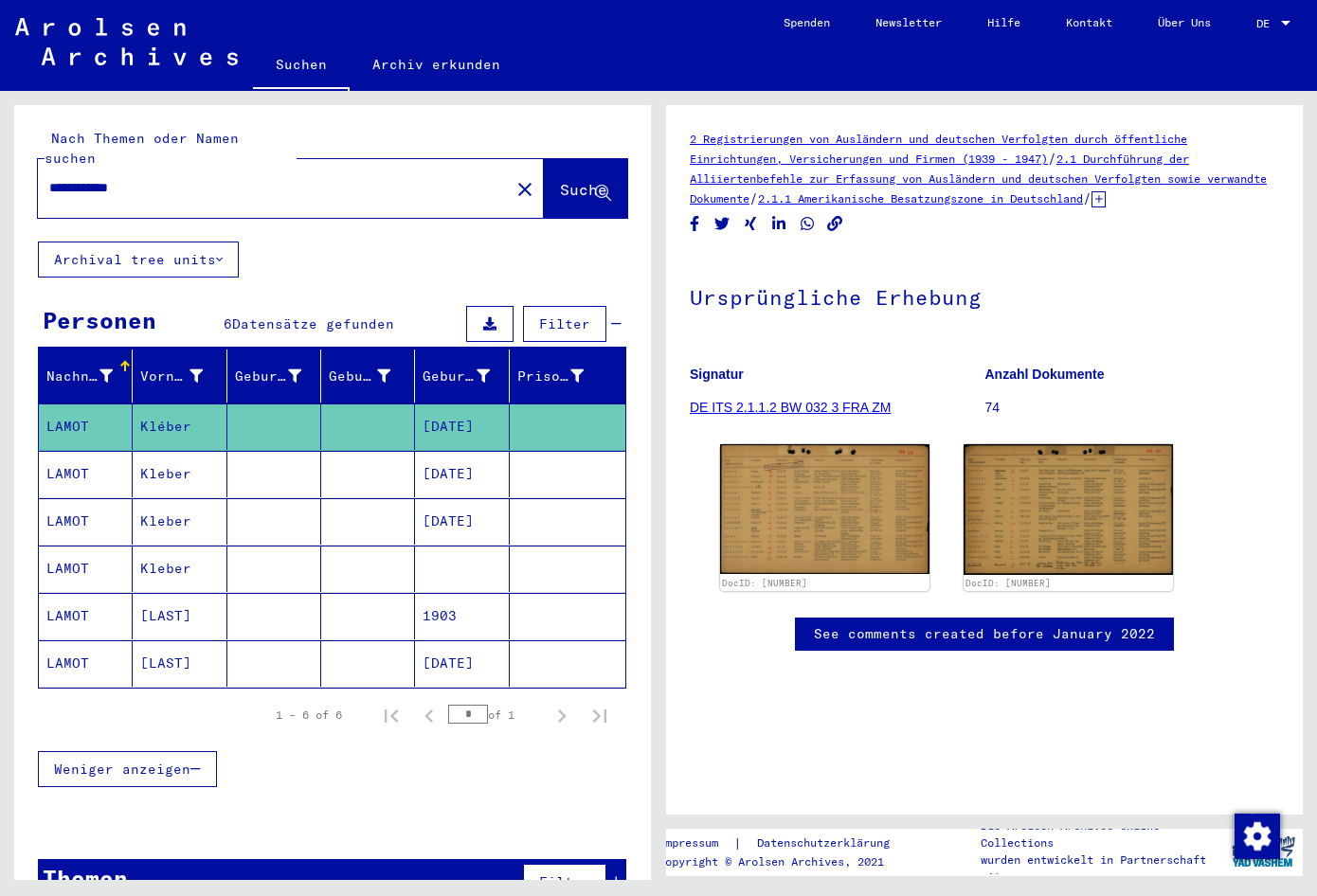 click on "[DATE]" at bounding box center (461, 521) 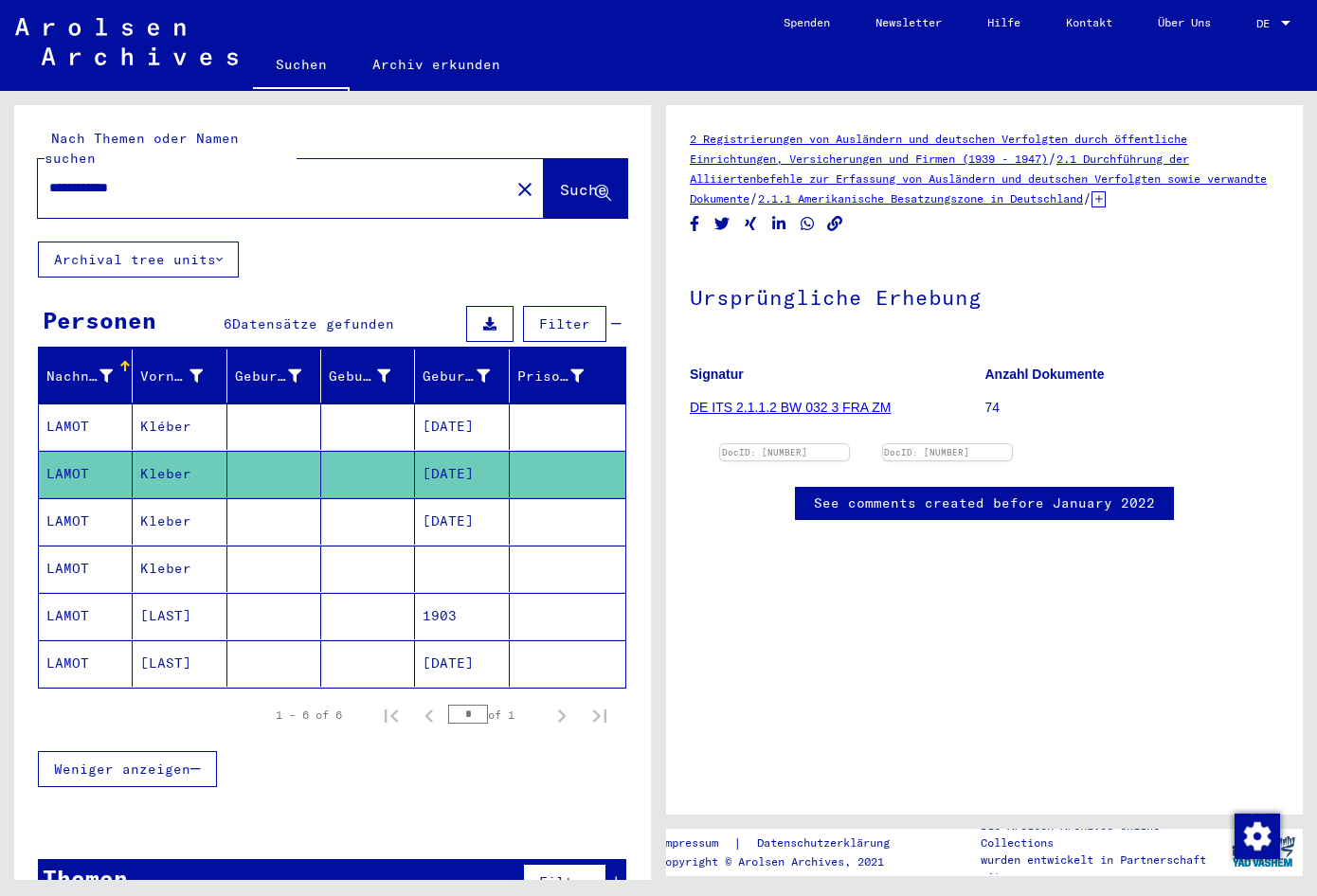 scroll, scrollTop: 0, scrollLeft: 0, axis: both 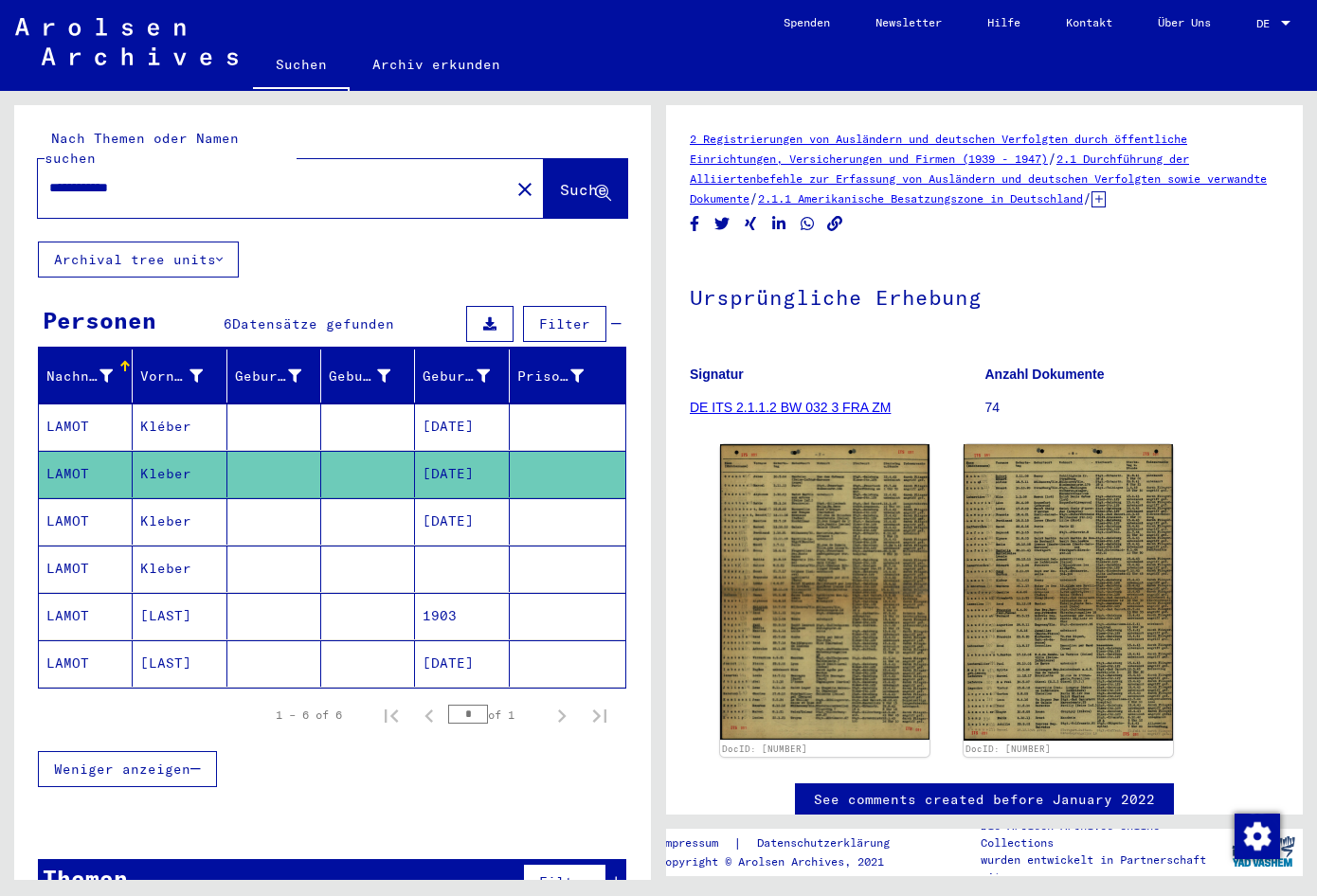 click on "[DATE]" at bounding box center [461, 568] 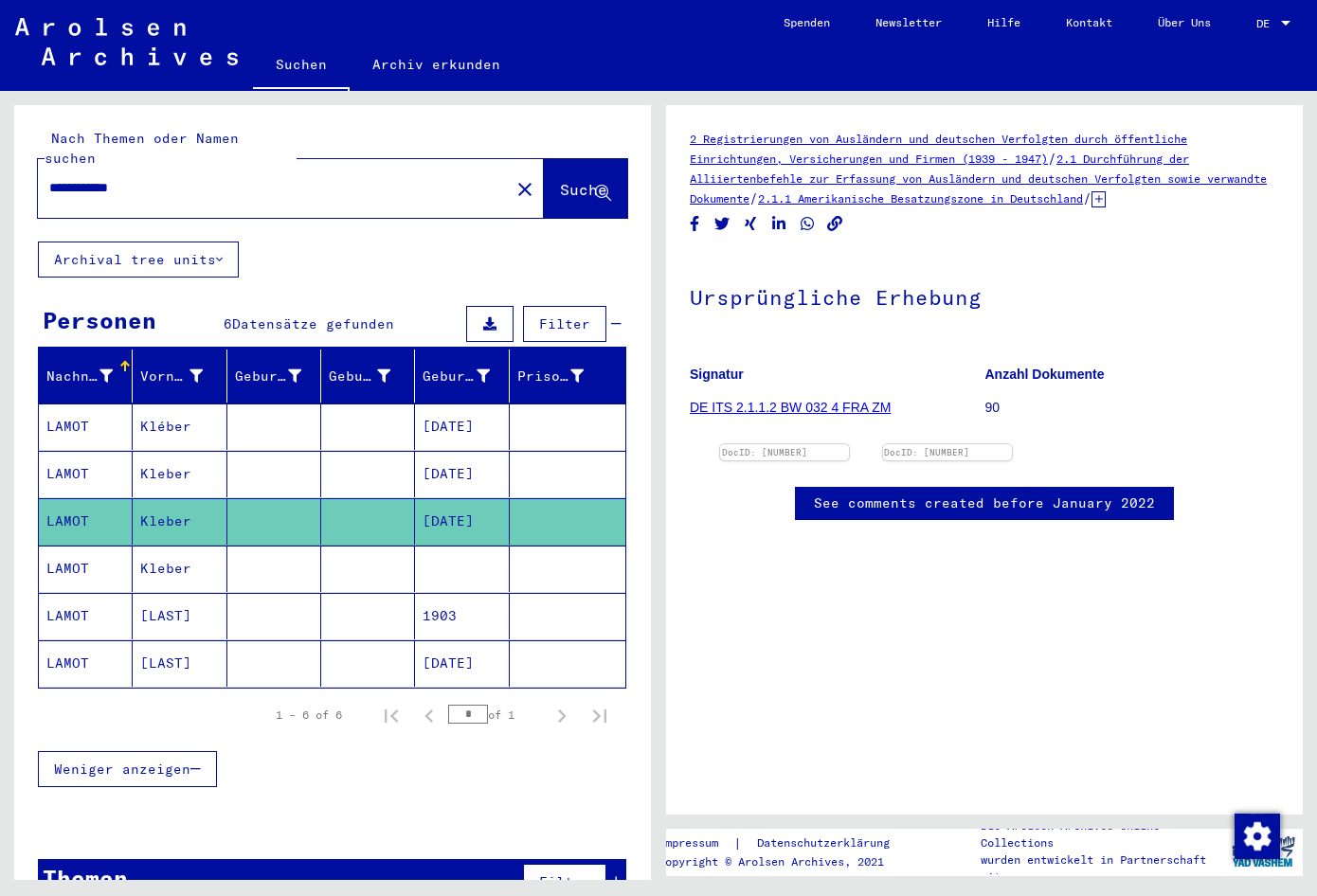 scroll, scrollTop: 0, scrollLeft: 0, axis: both 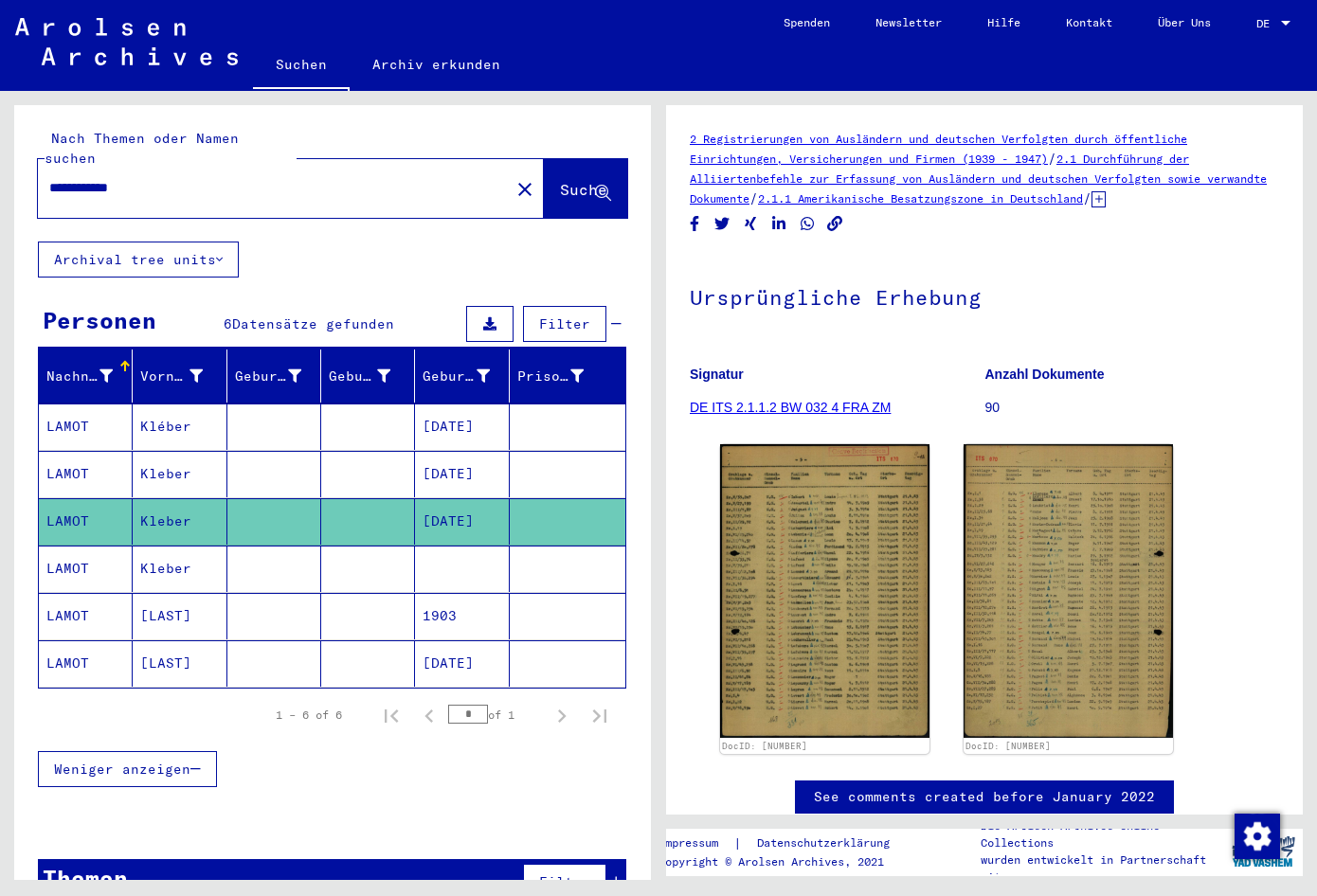 click at bounding box center (461, 616) 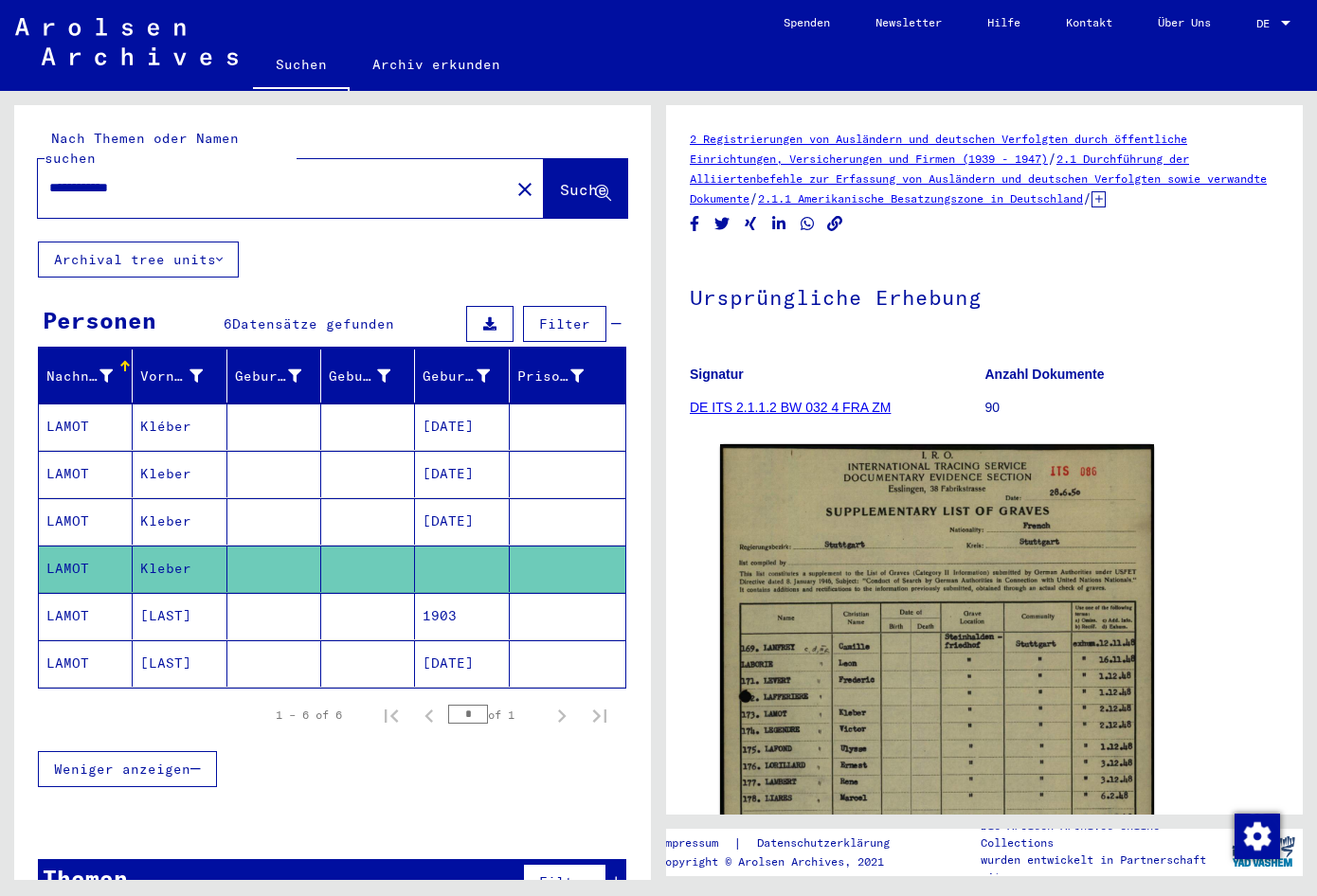 scroll, scrollTop: 0, scrollLeft: 0, axis: both 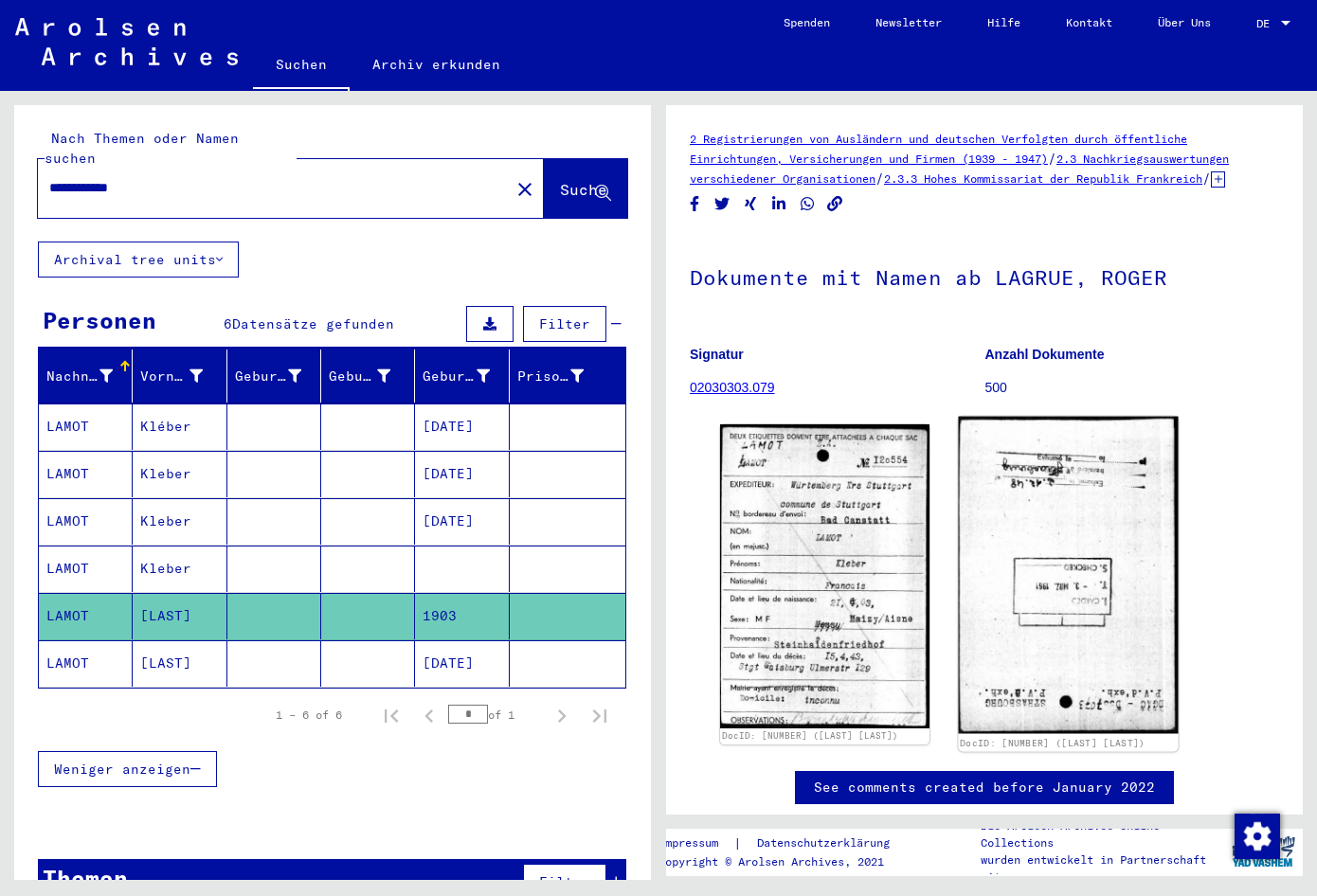 click 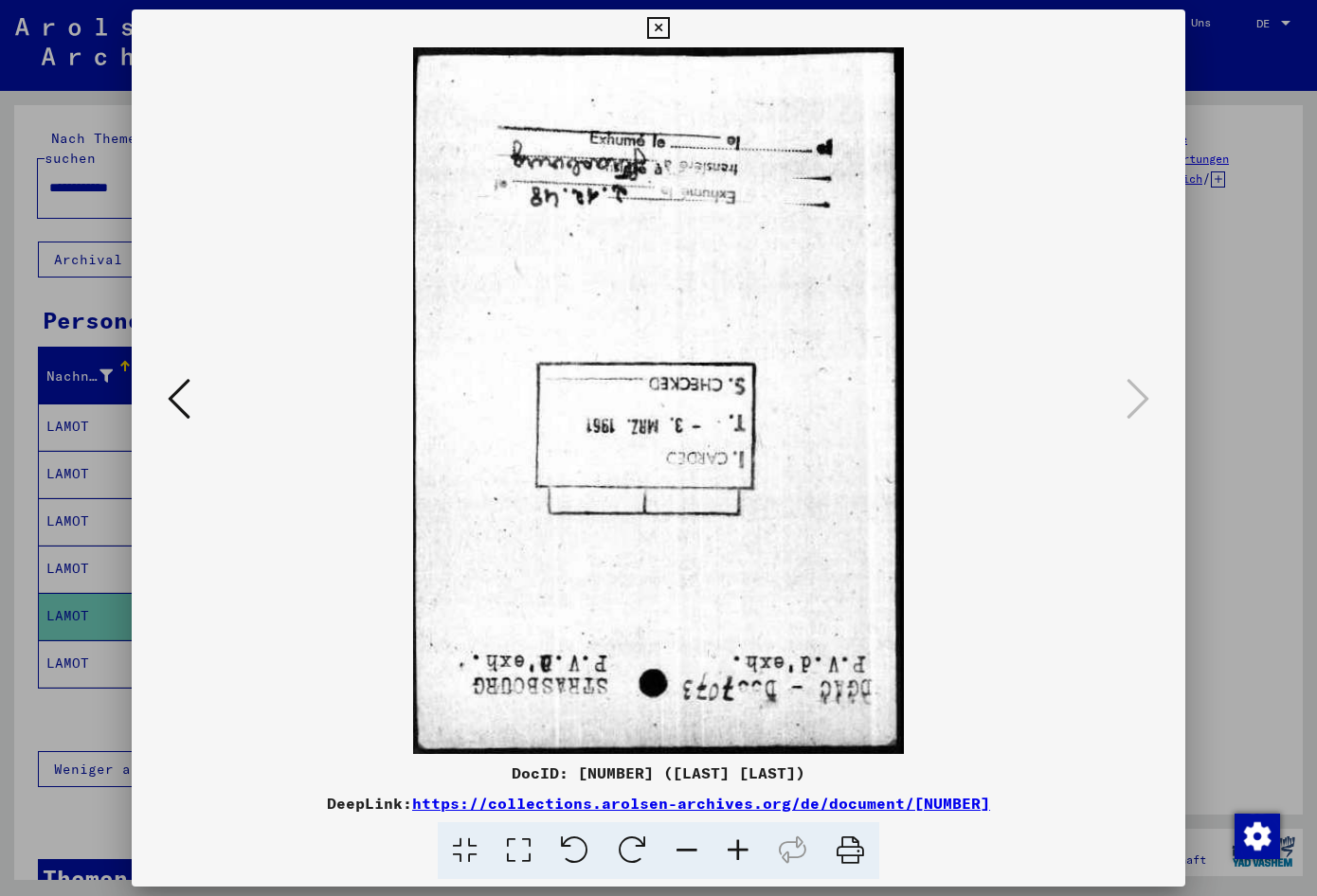 click at bounding box center [632, 851] 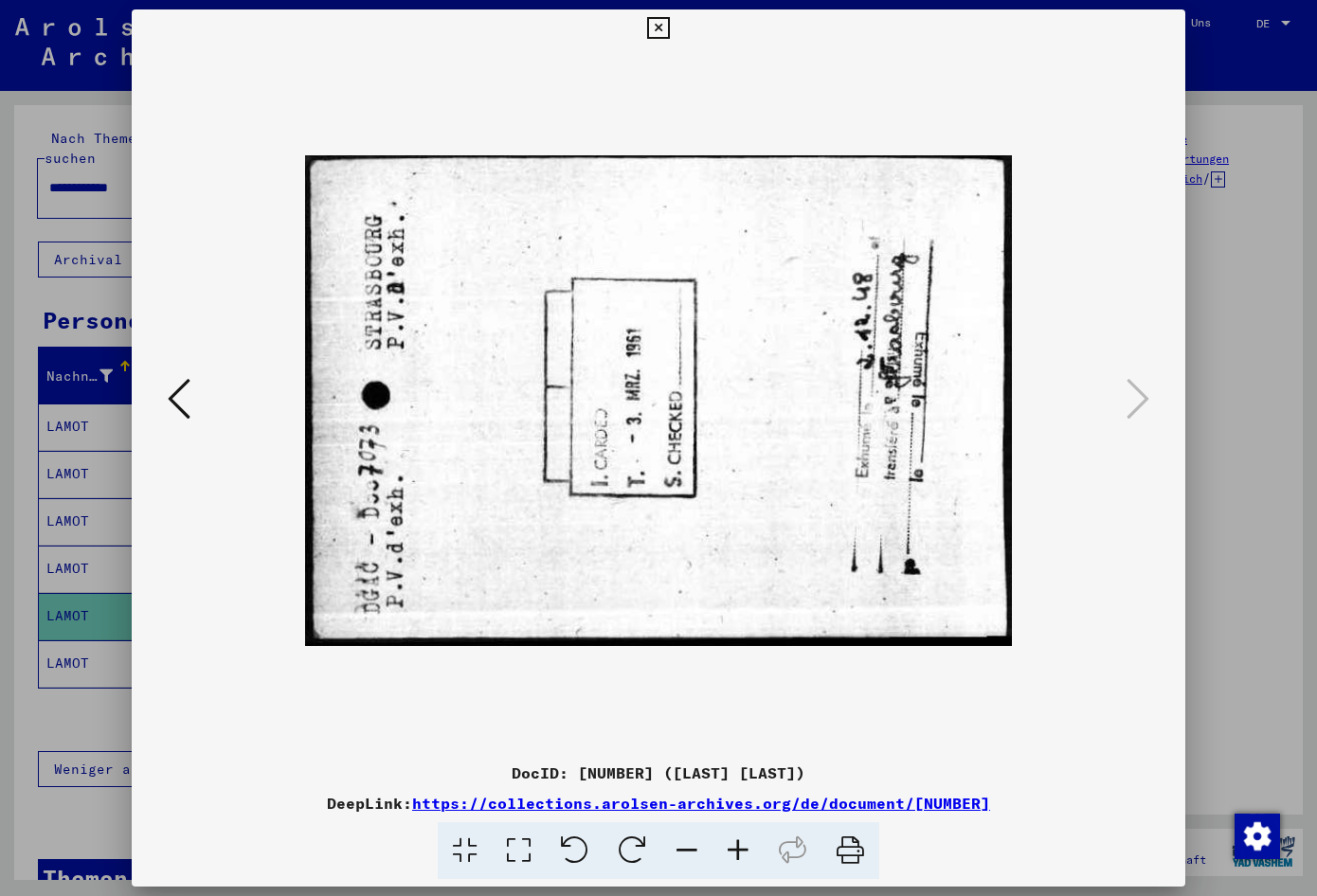 click at bounding box center [632, 851] 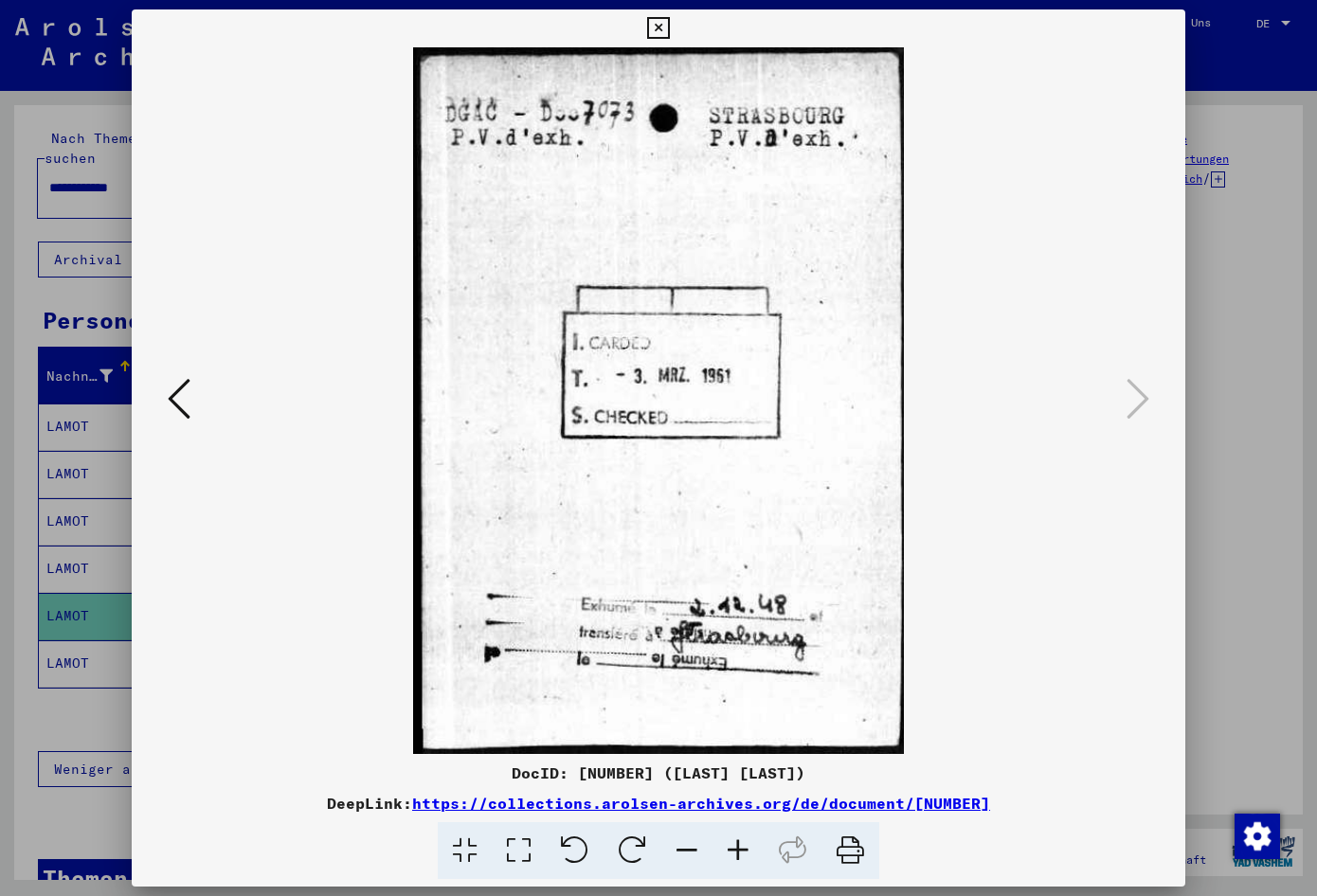 click at bounding box center [179, 399] 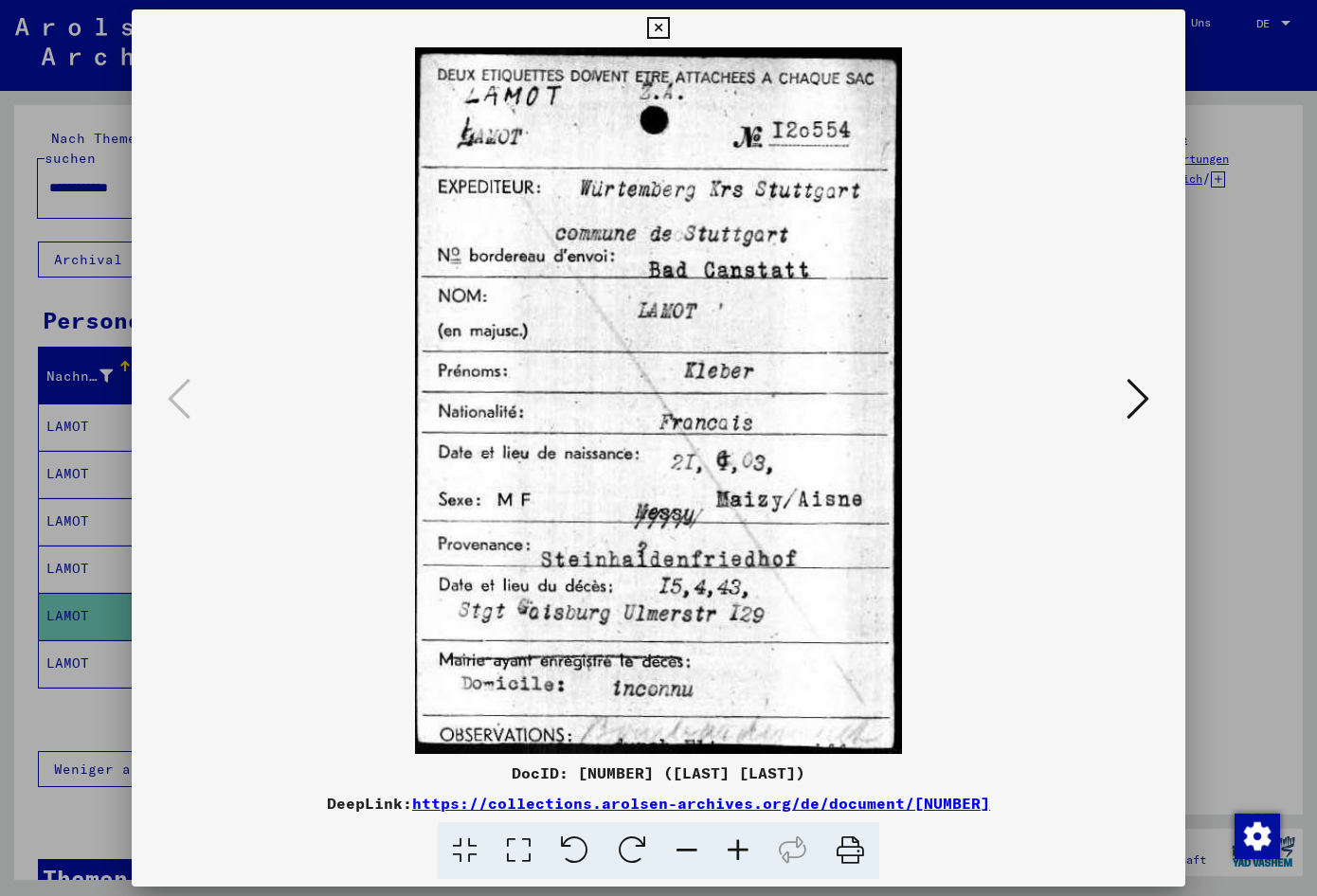 click at bounding box center [658, 448] 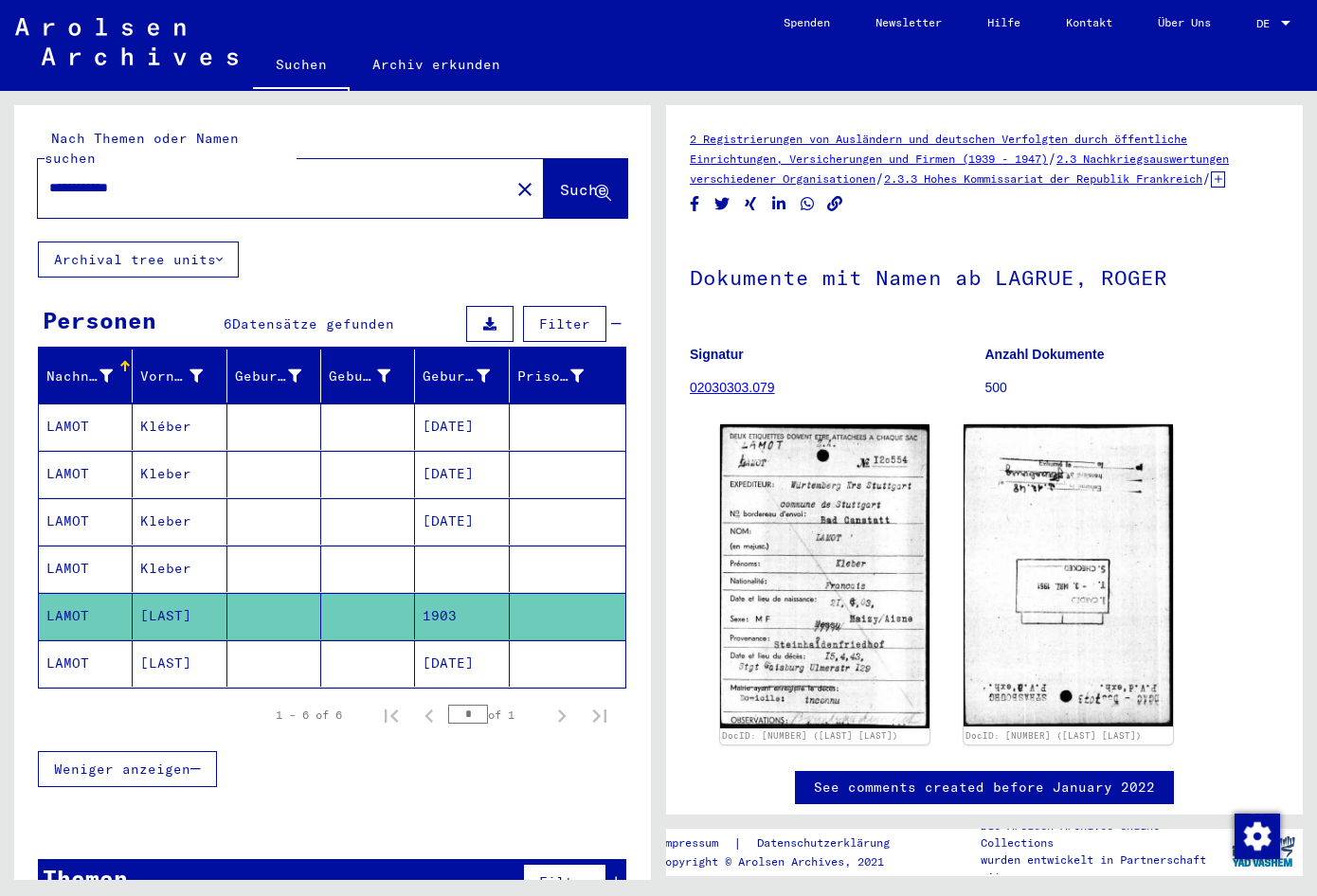 click on "[DATE]" 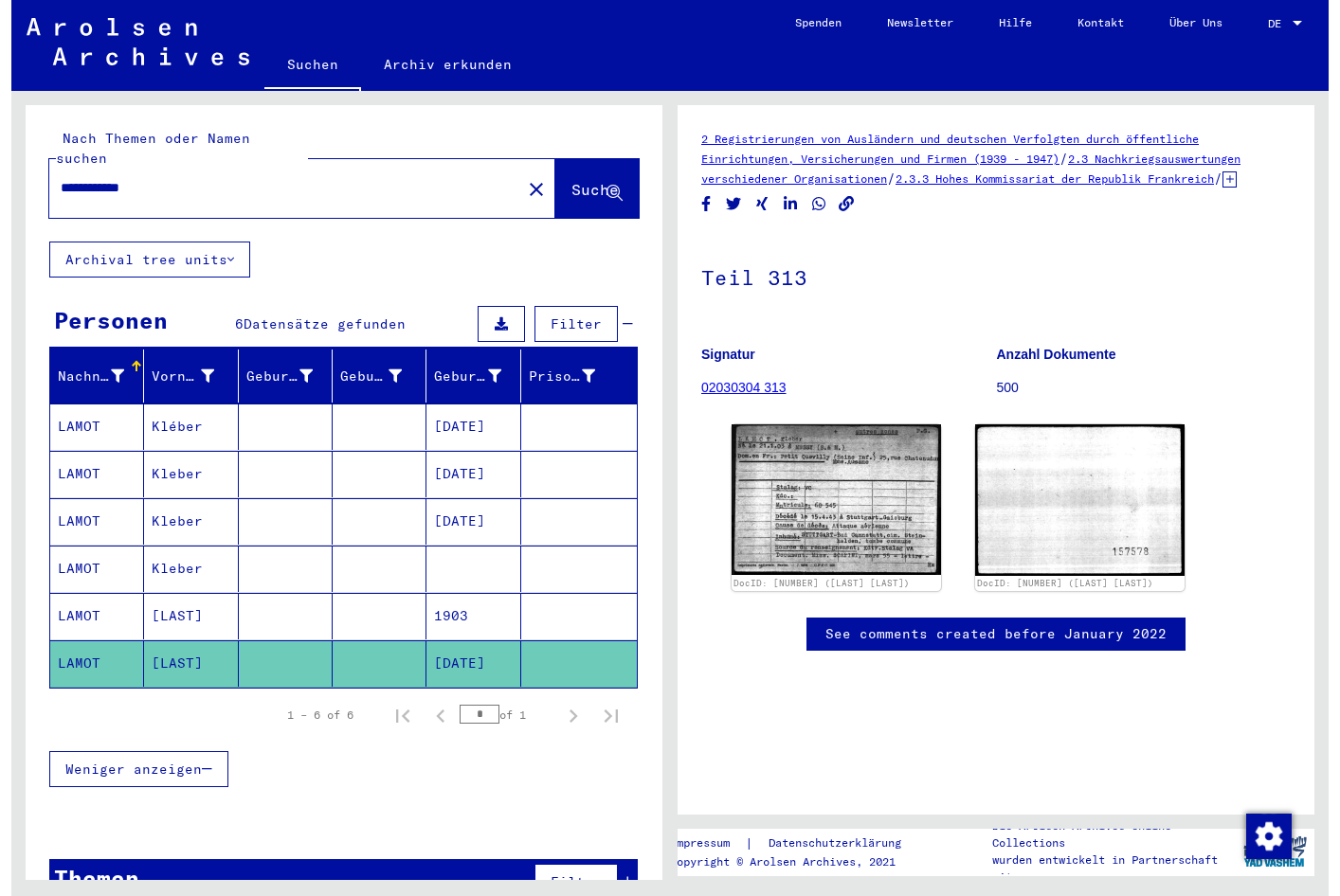 scroll, scrollTop: 0, scrollLeft: 0, axis: both 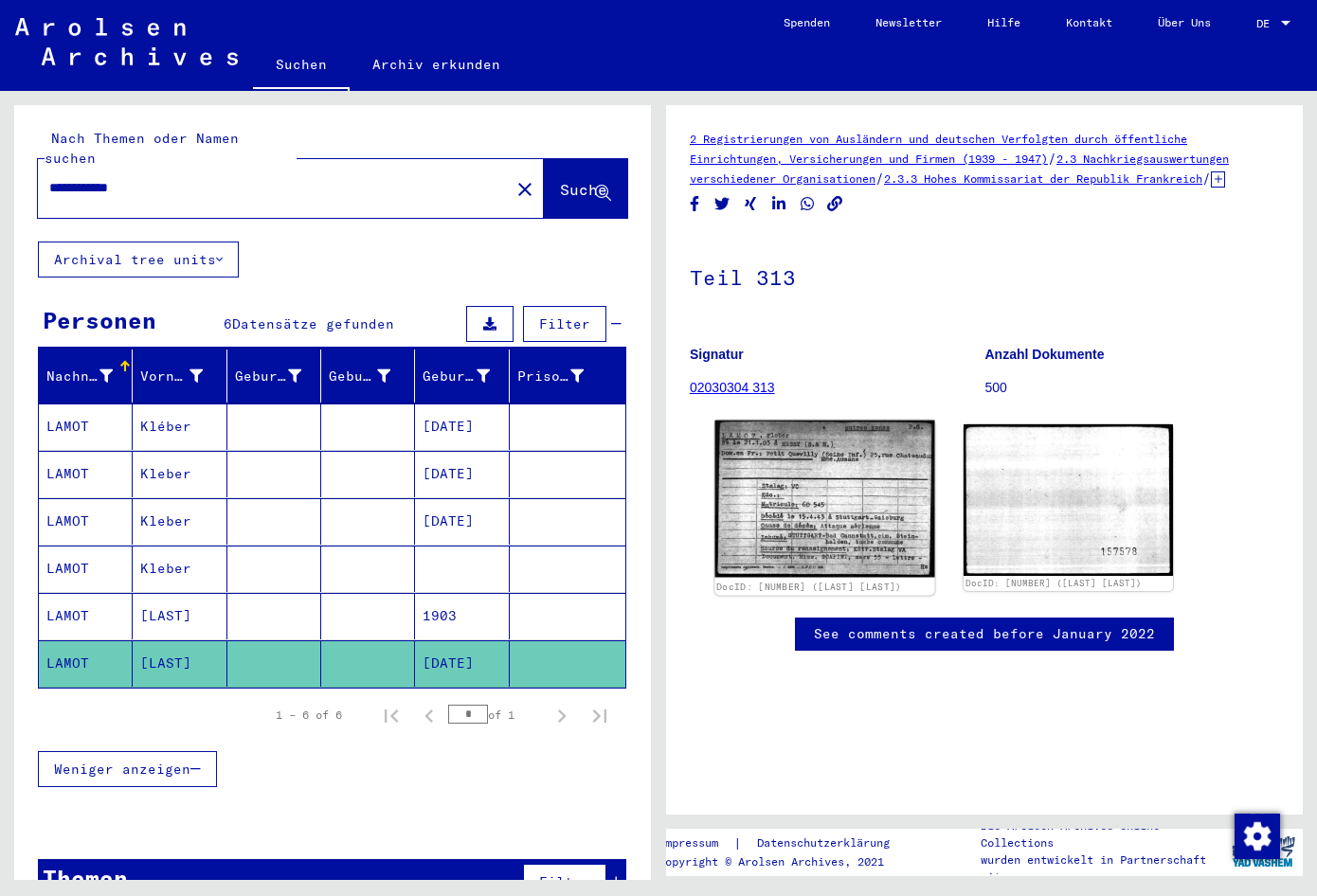 click 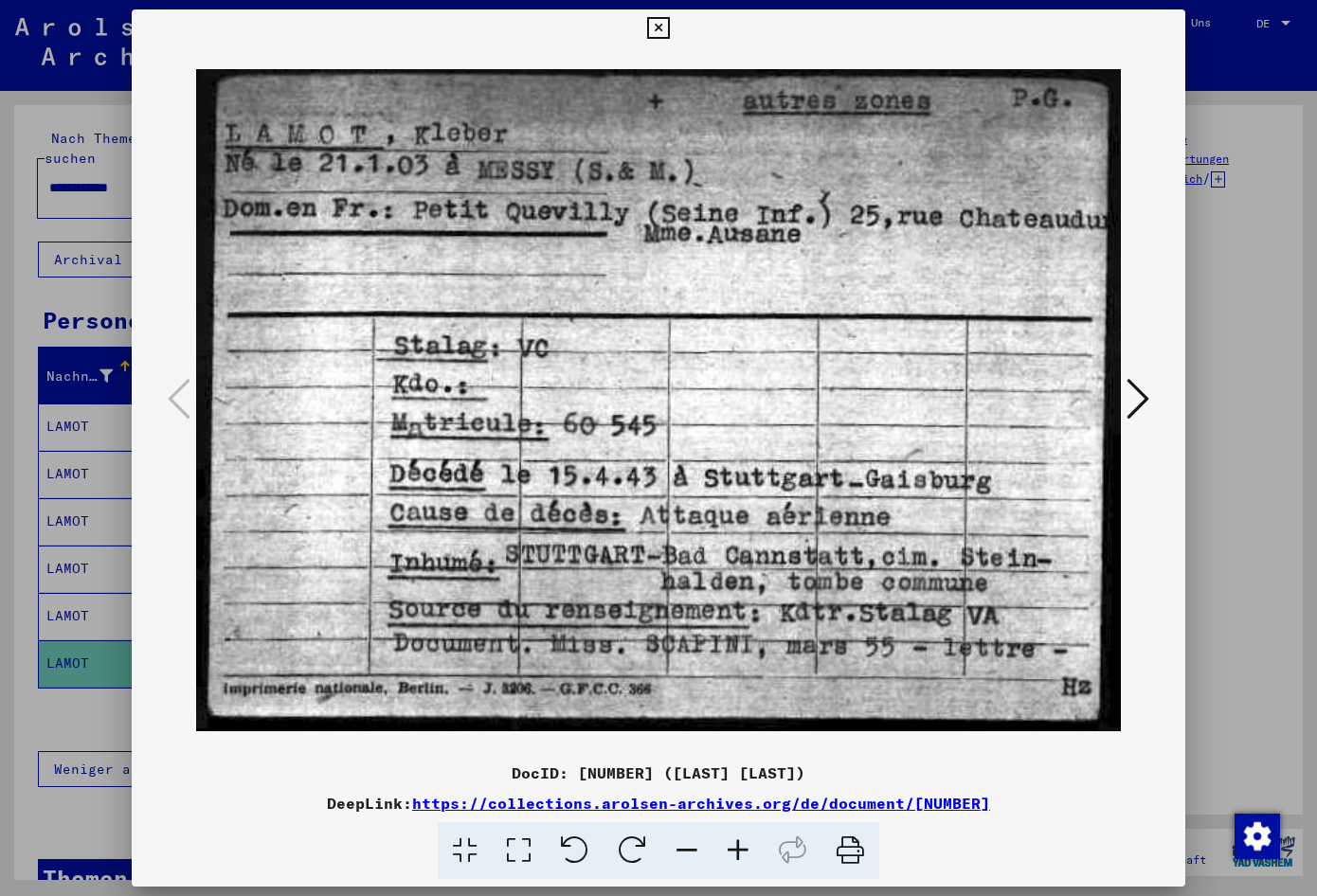 click at bounding box center (1138, 400) 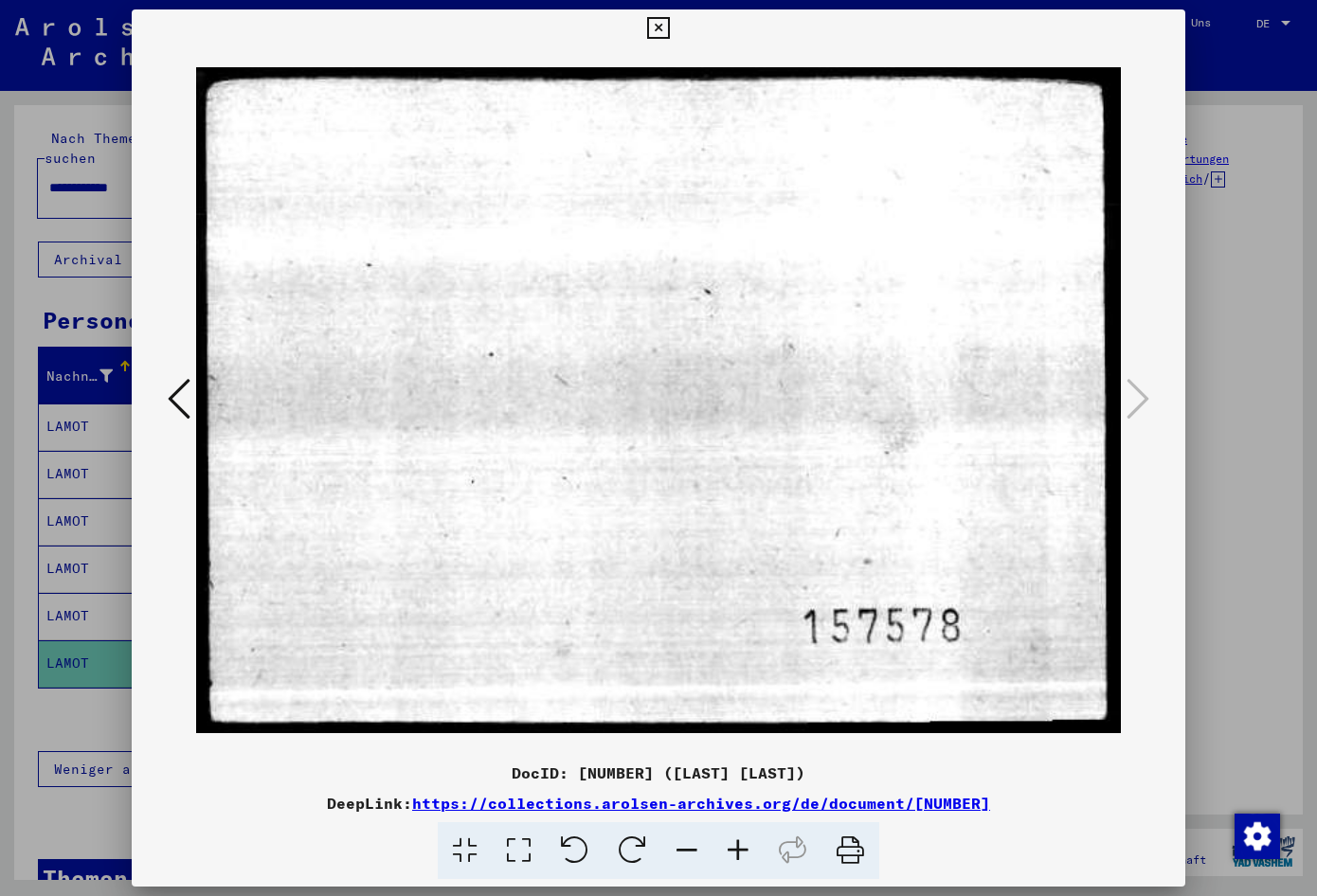 click at bounding box center [179, 400] 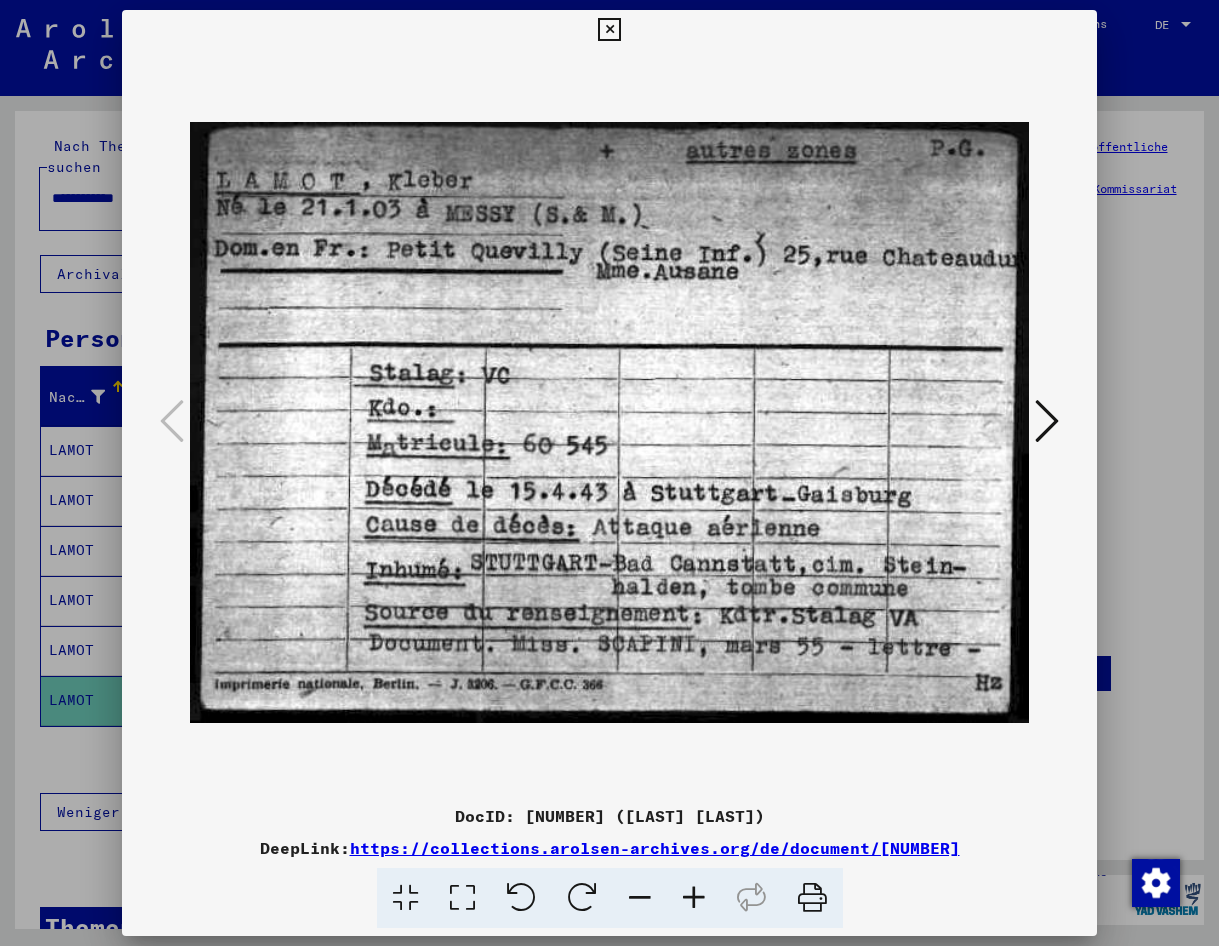 click at bounding box center (609, 423) 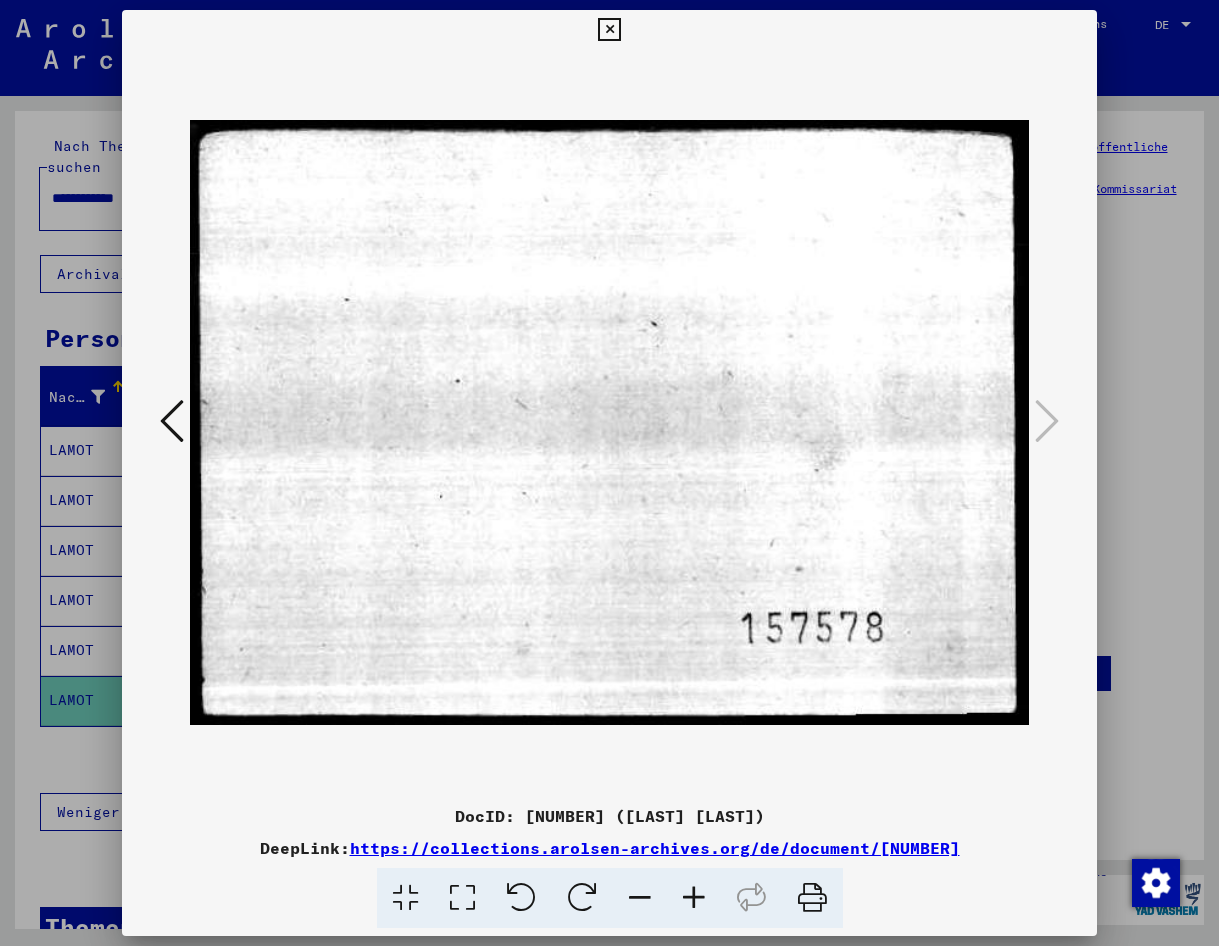 click at bounding box center [609, 473] 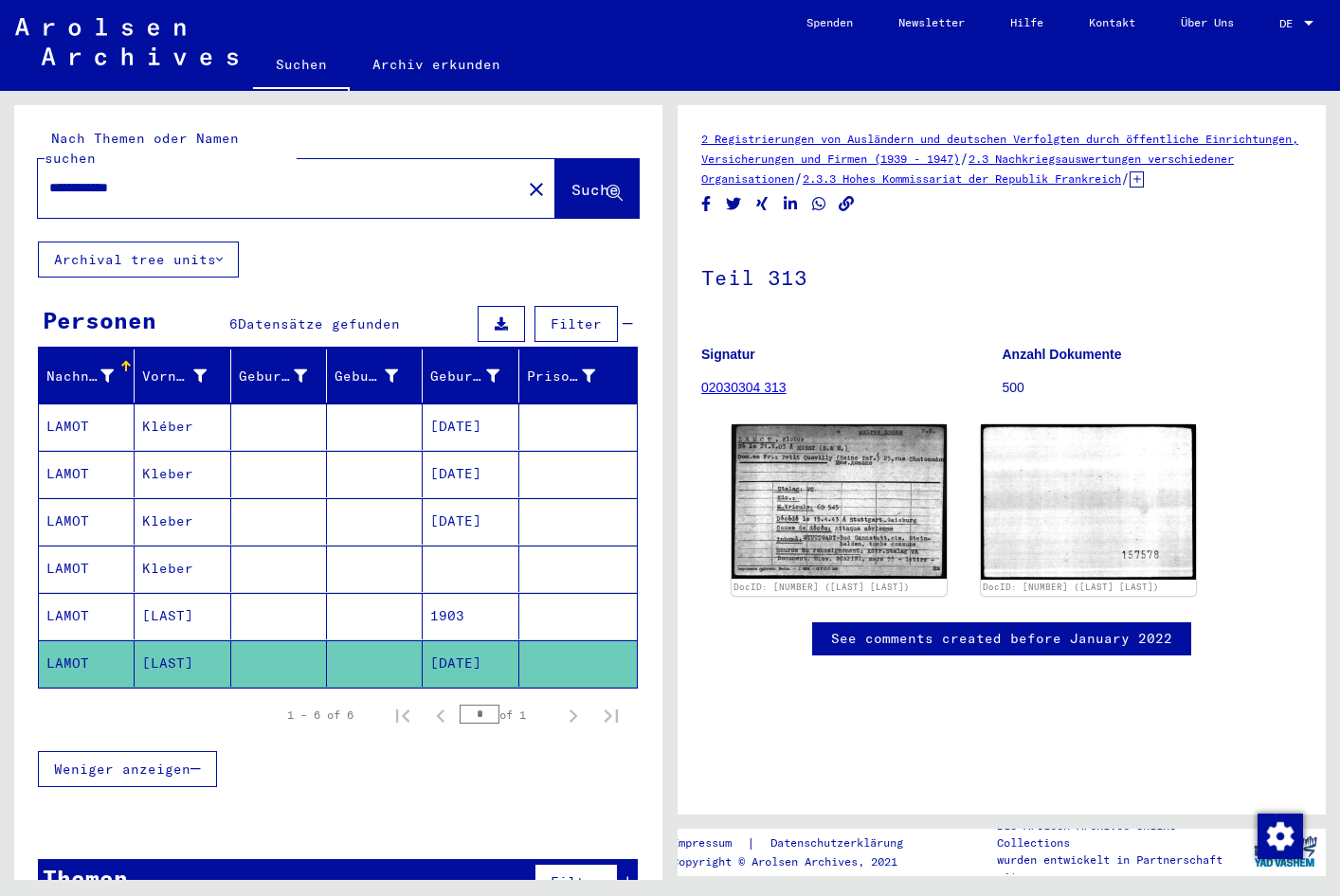 click on "1903" at bounding box center [470, 663] 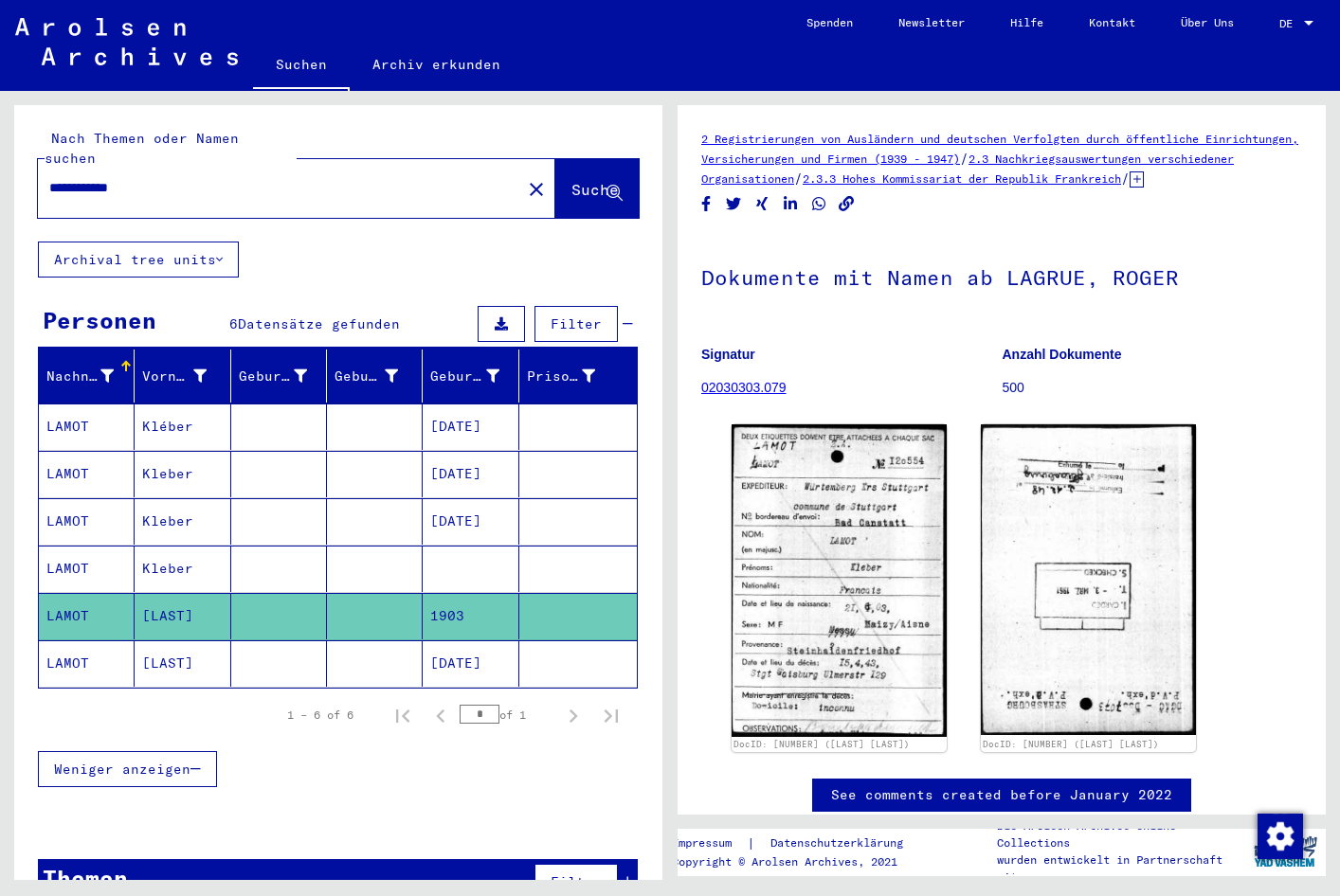 scroll, scrollTop: 0, scrollLeft: 0, axis: both 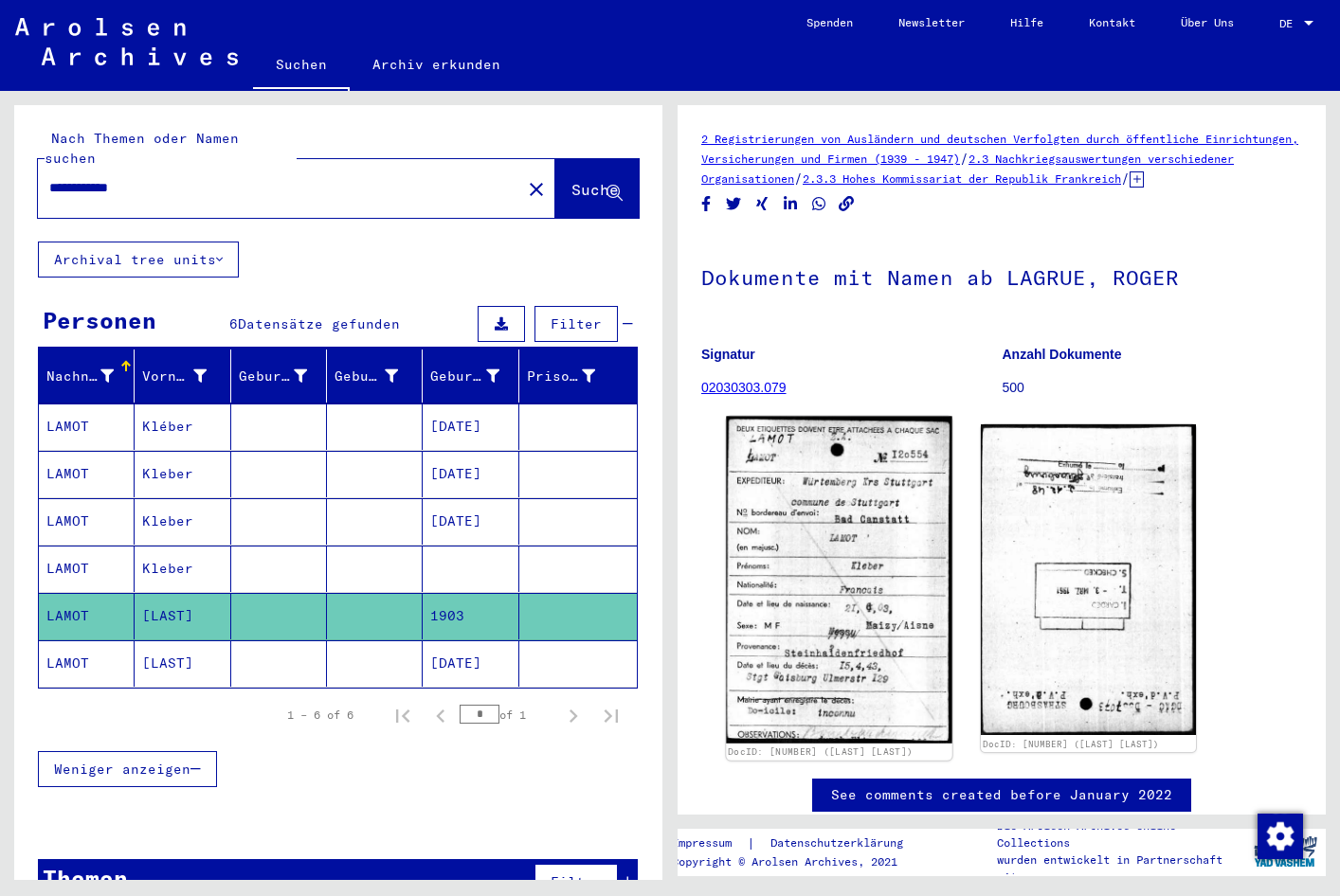 click 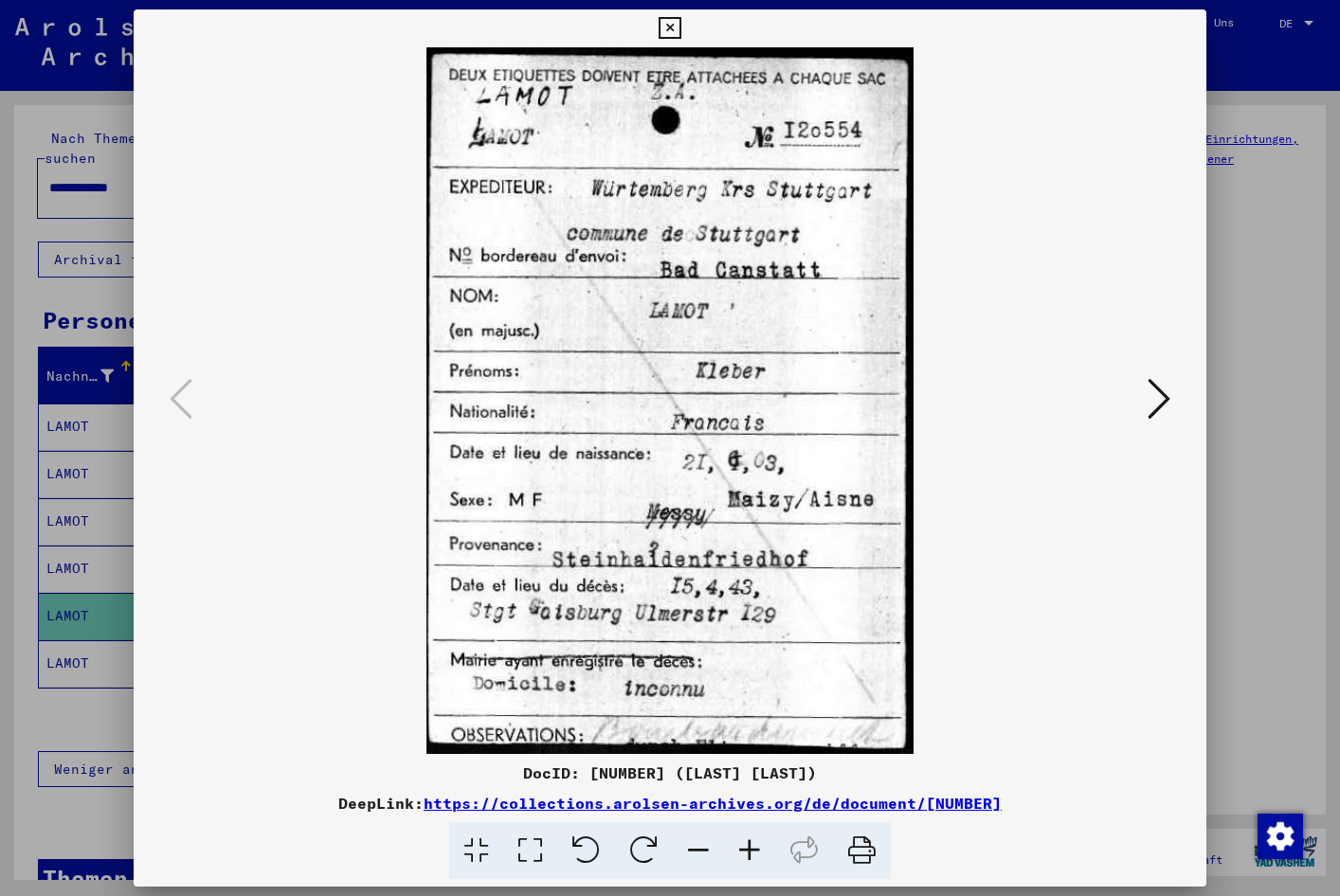 click at bounding box center [670, 448] 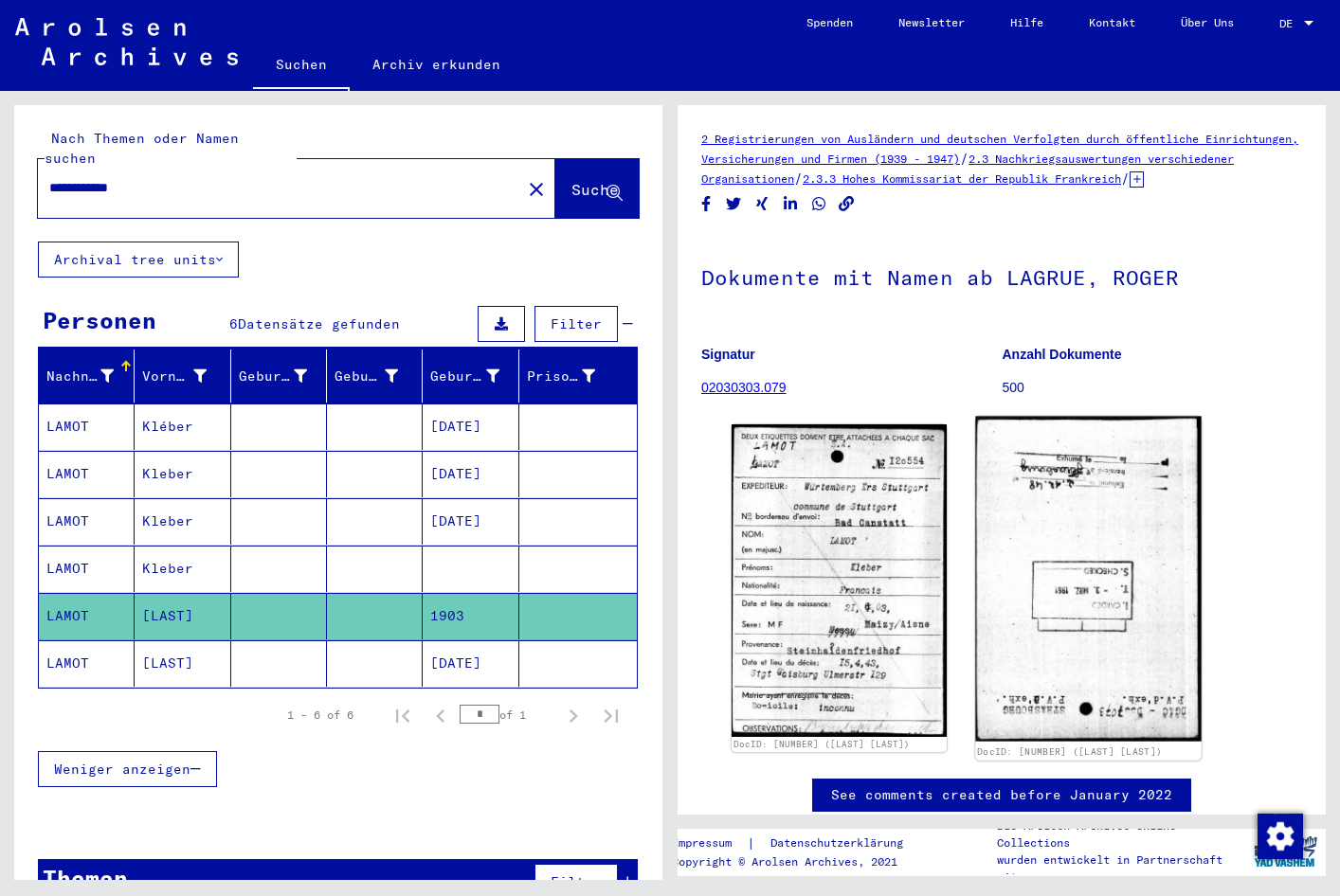 click 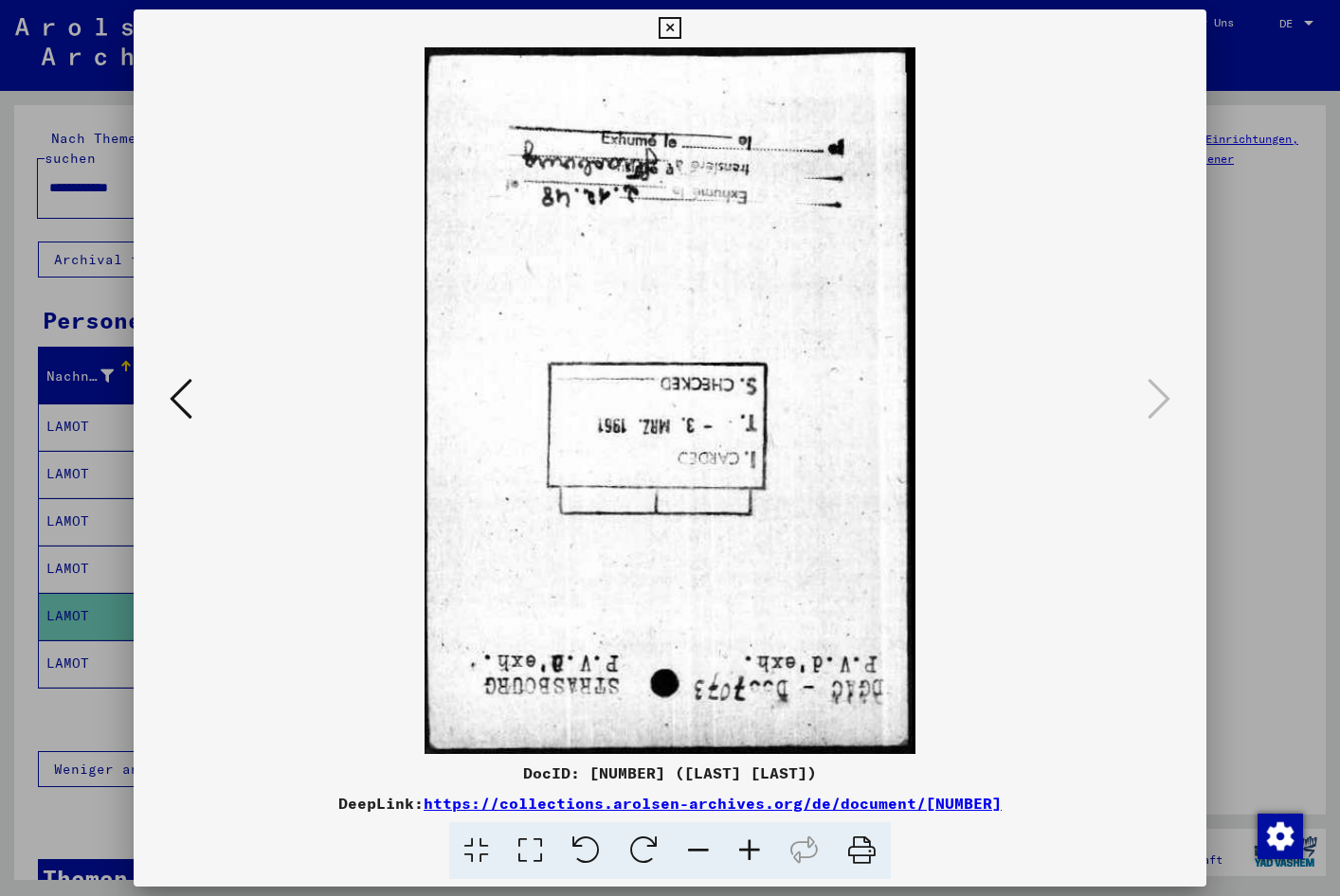 click at bounding box center [643, 851] 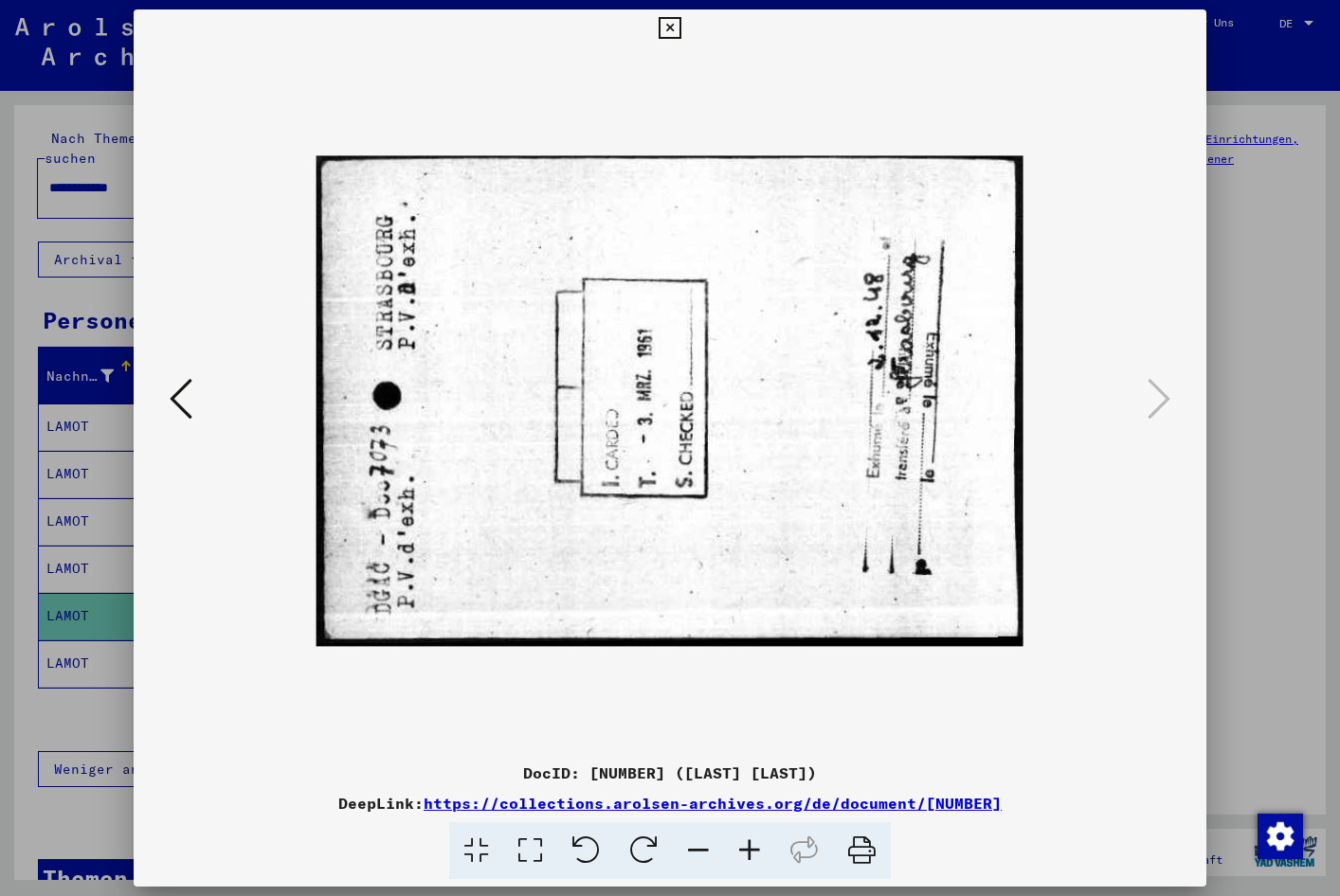 click at bounding box center (643, 851) 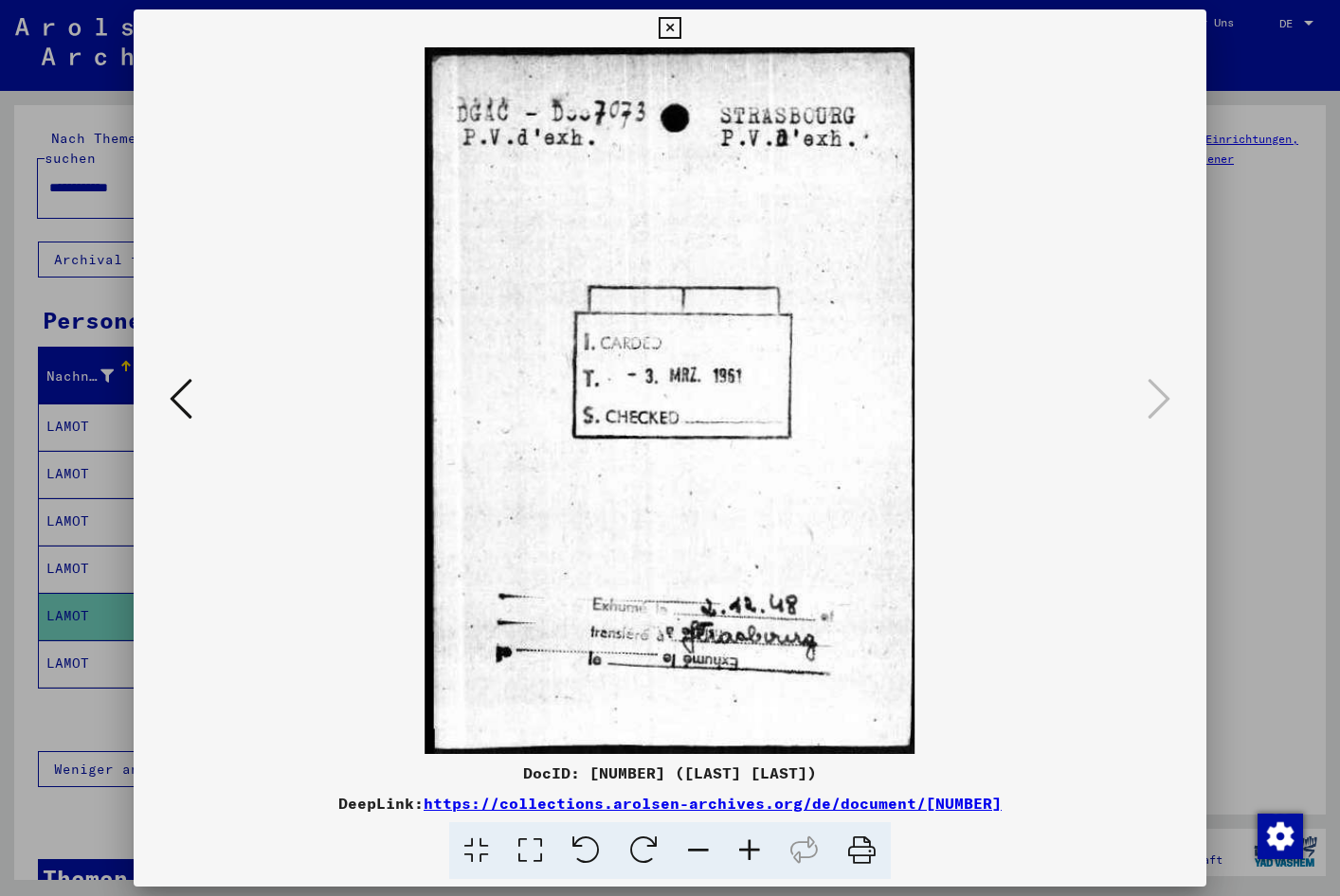 click at bounding box center [181, 399] 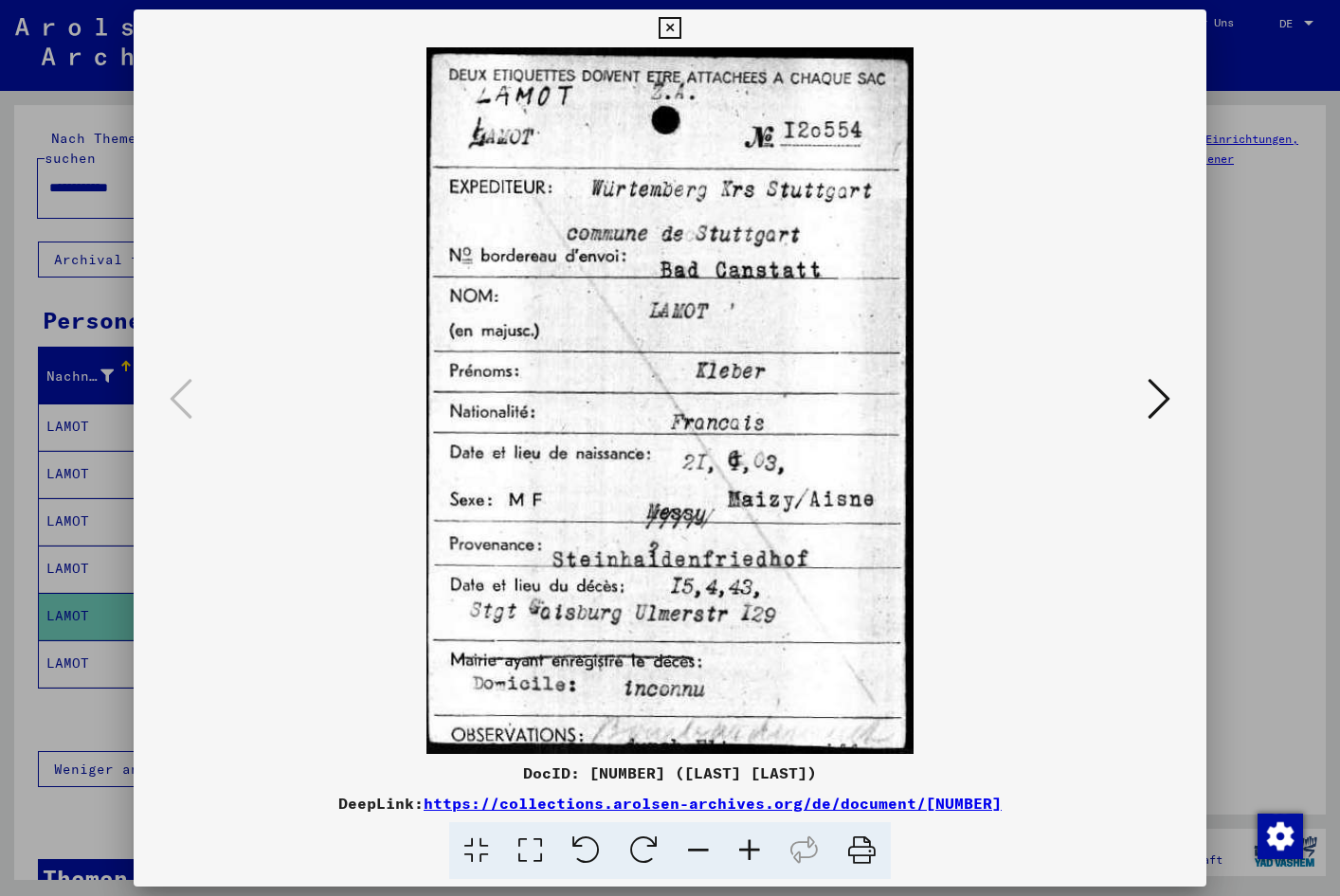 click at bounding box center (670, 448) 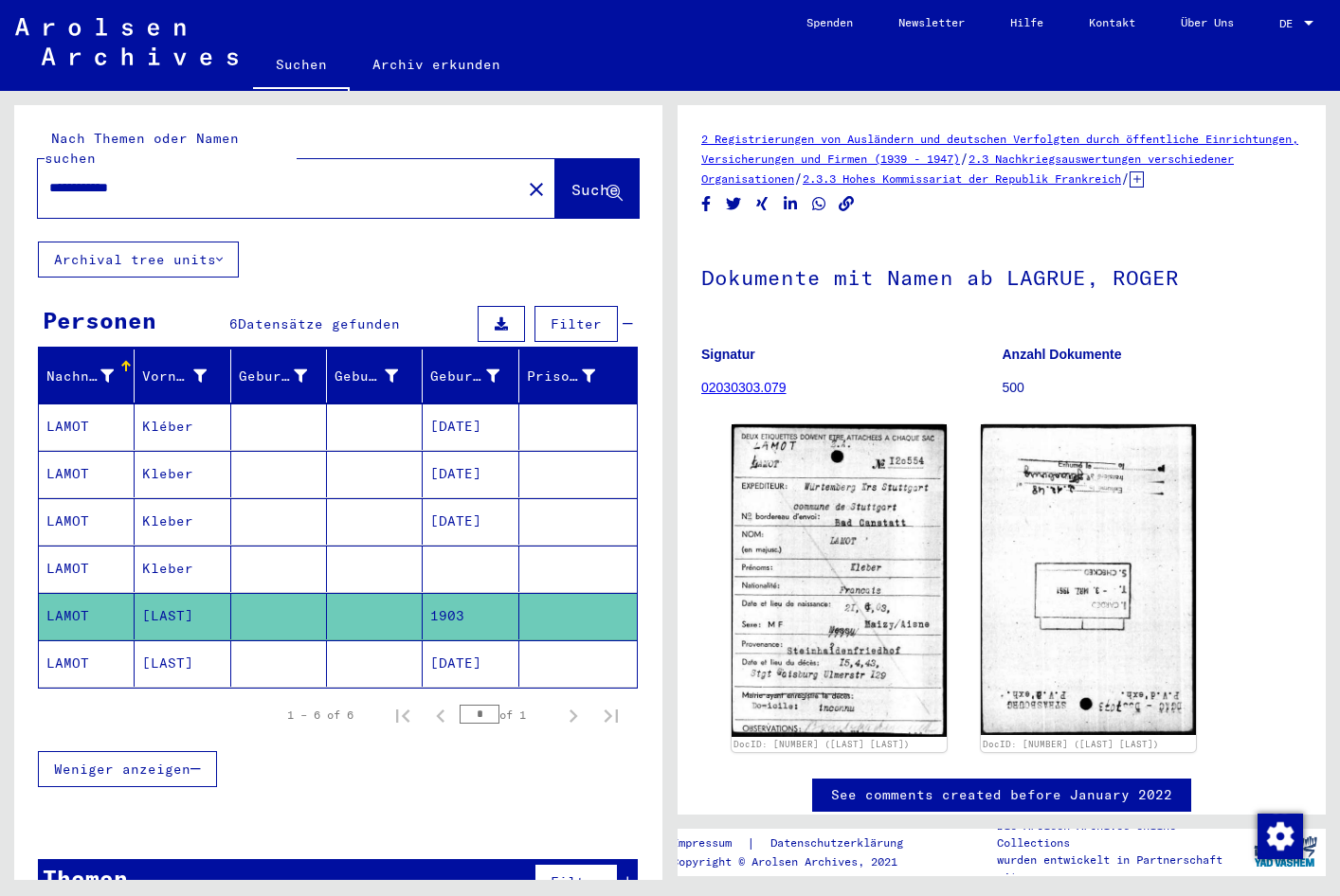 click at bounding box center [470, 616] 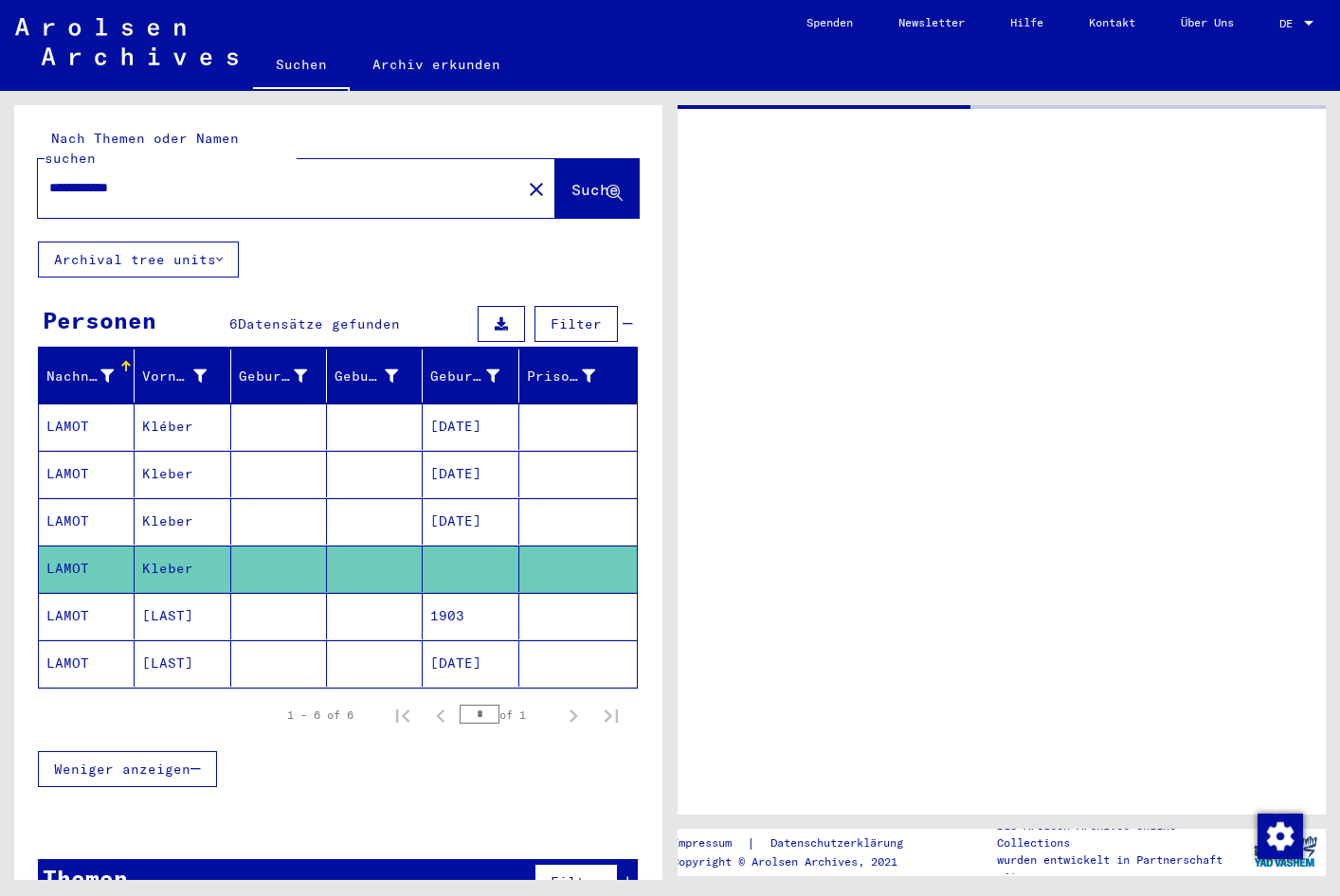 click on "[DATE]" at bounding box center (470, 568) 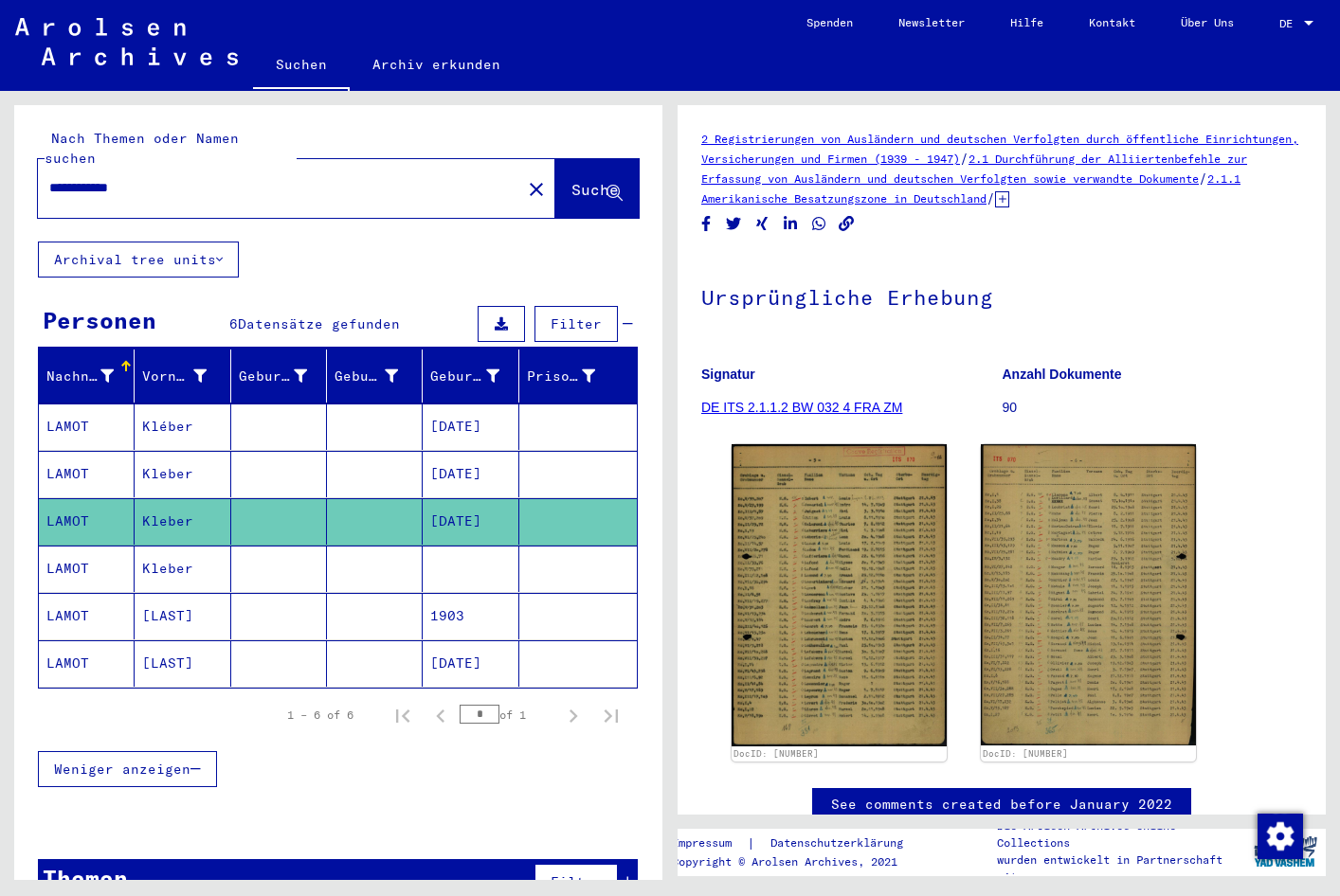 scroll, scrollTop: 0, scrollLeft: 0, axis: both 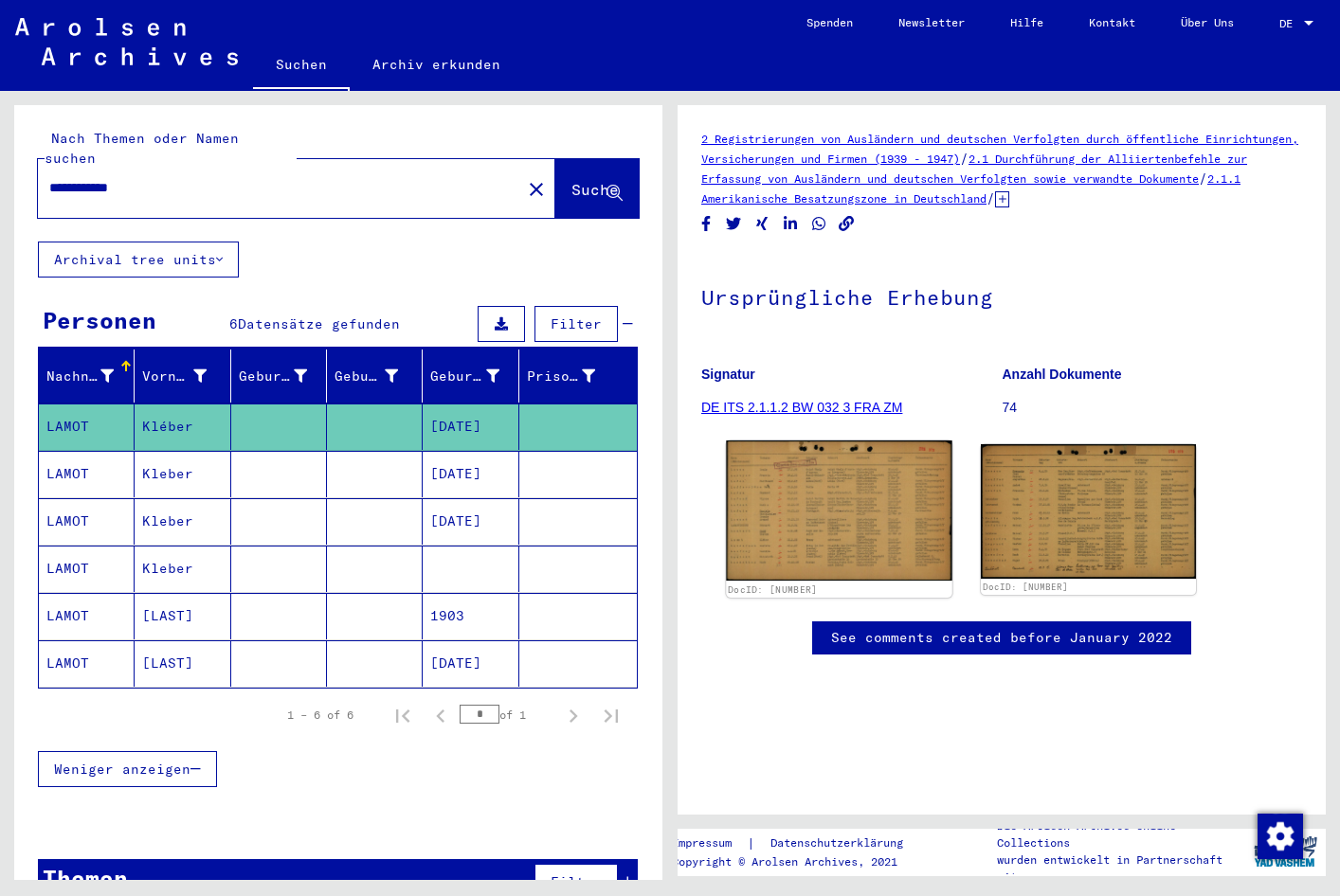 click 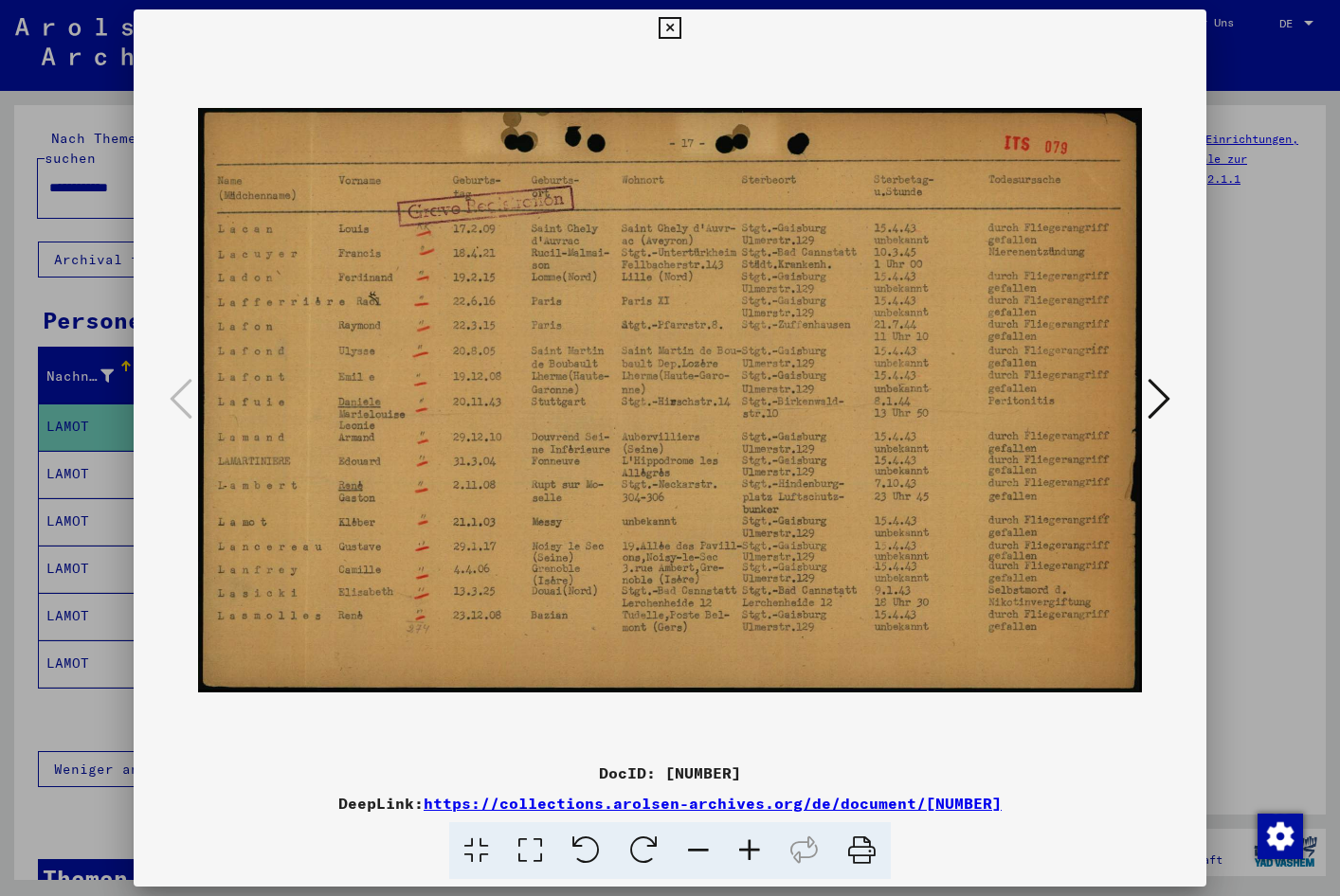 click at bounding box center (670, 448) 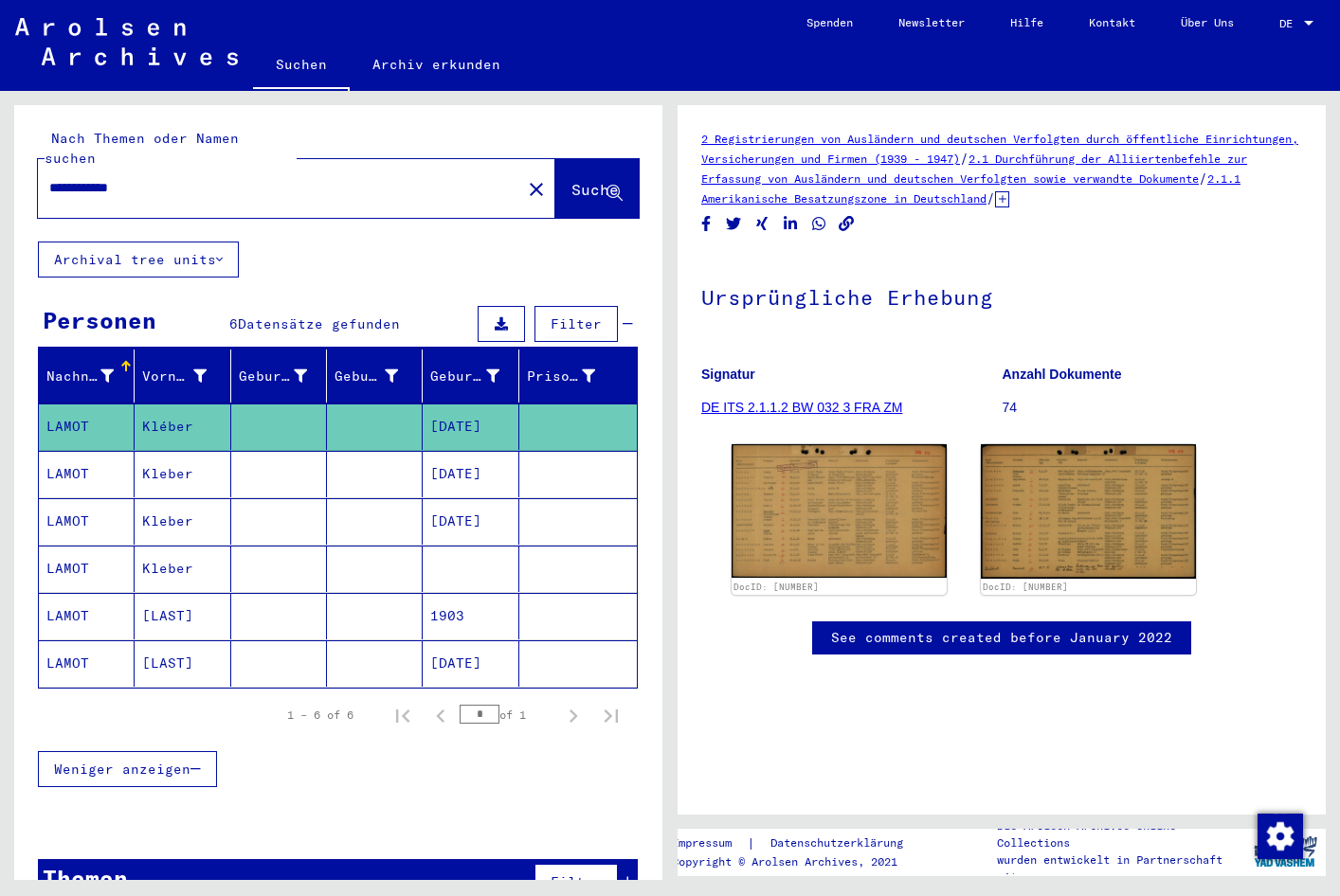 click on "Kleber" at bounding box center [182, 521] 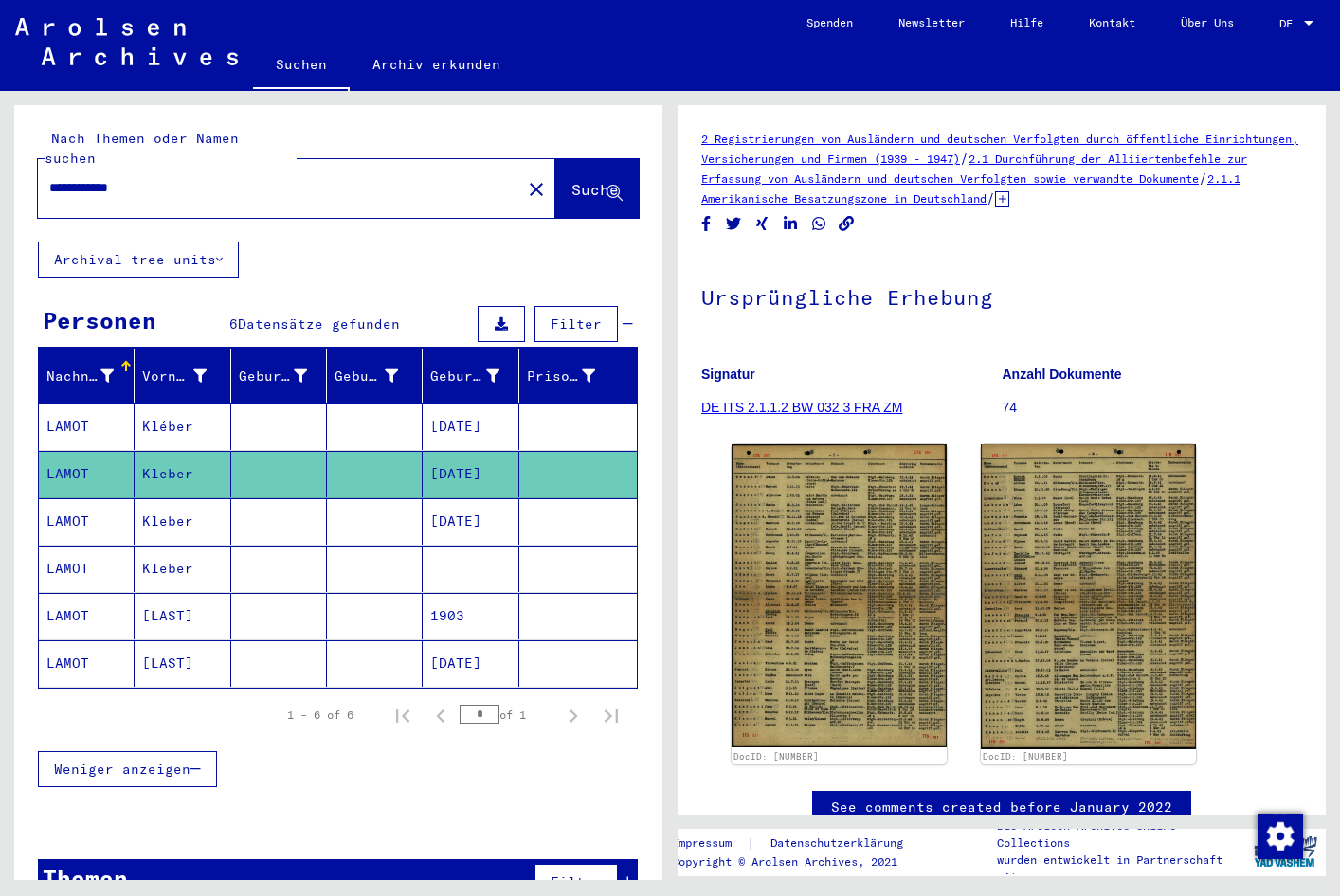 scroll, scrollTop: 0, scrollLeft: 0, axis: both 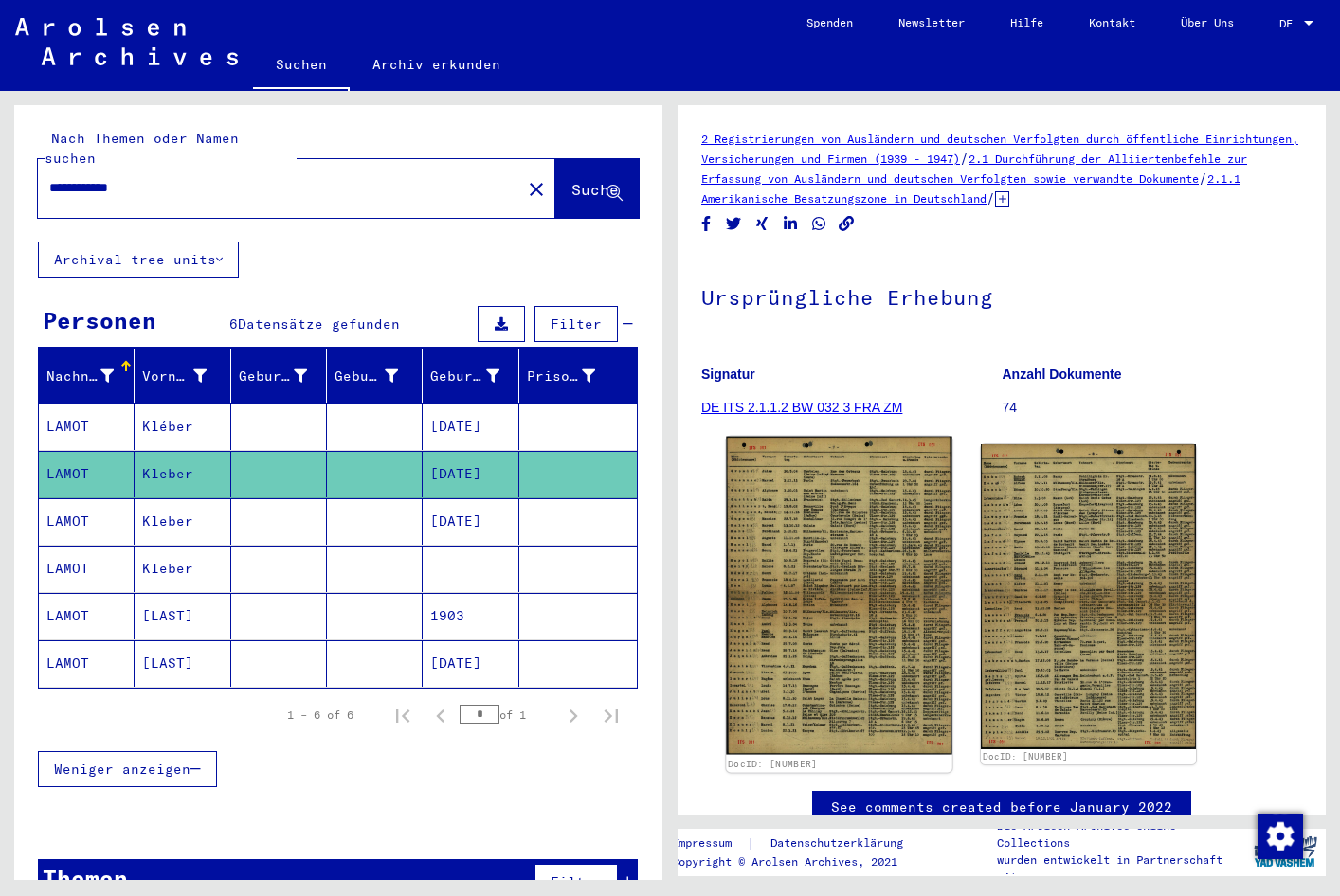 click 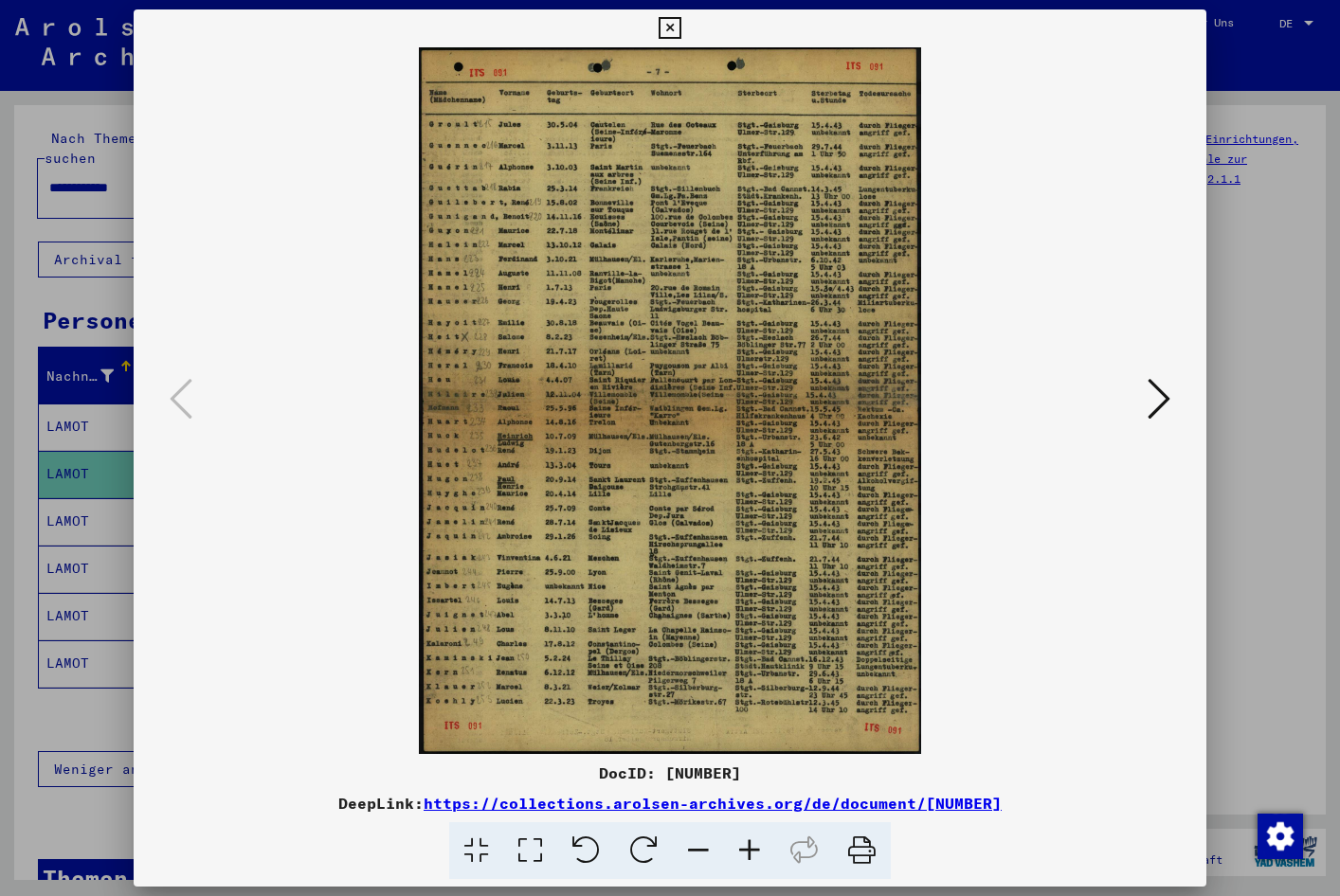 click at bounding box center [670, 448] 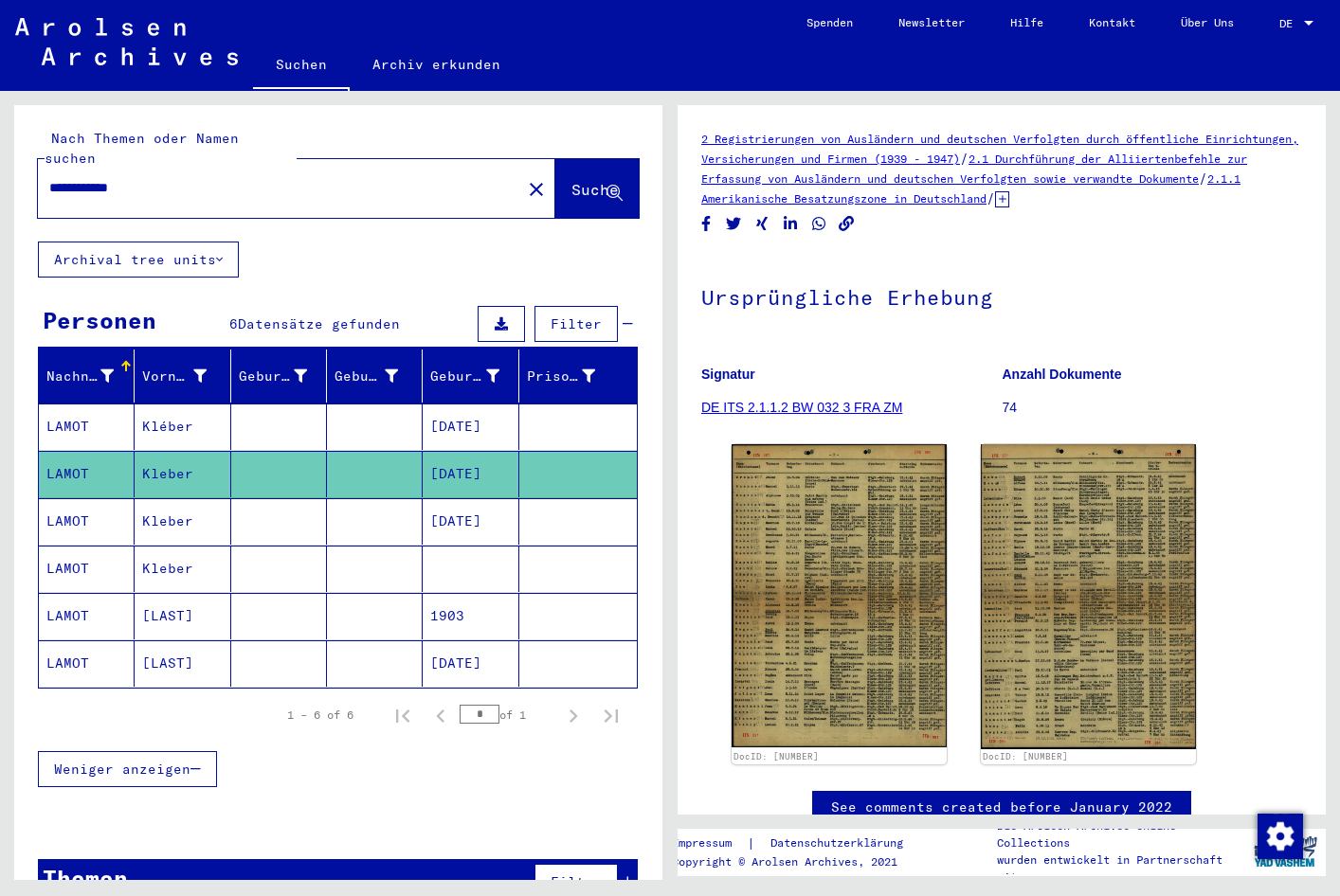 click on "Kleber" at bounding box center [182, 568] 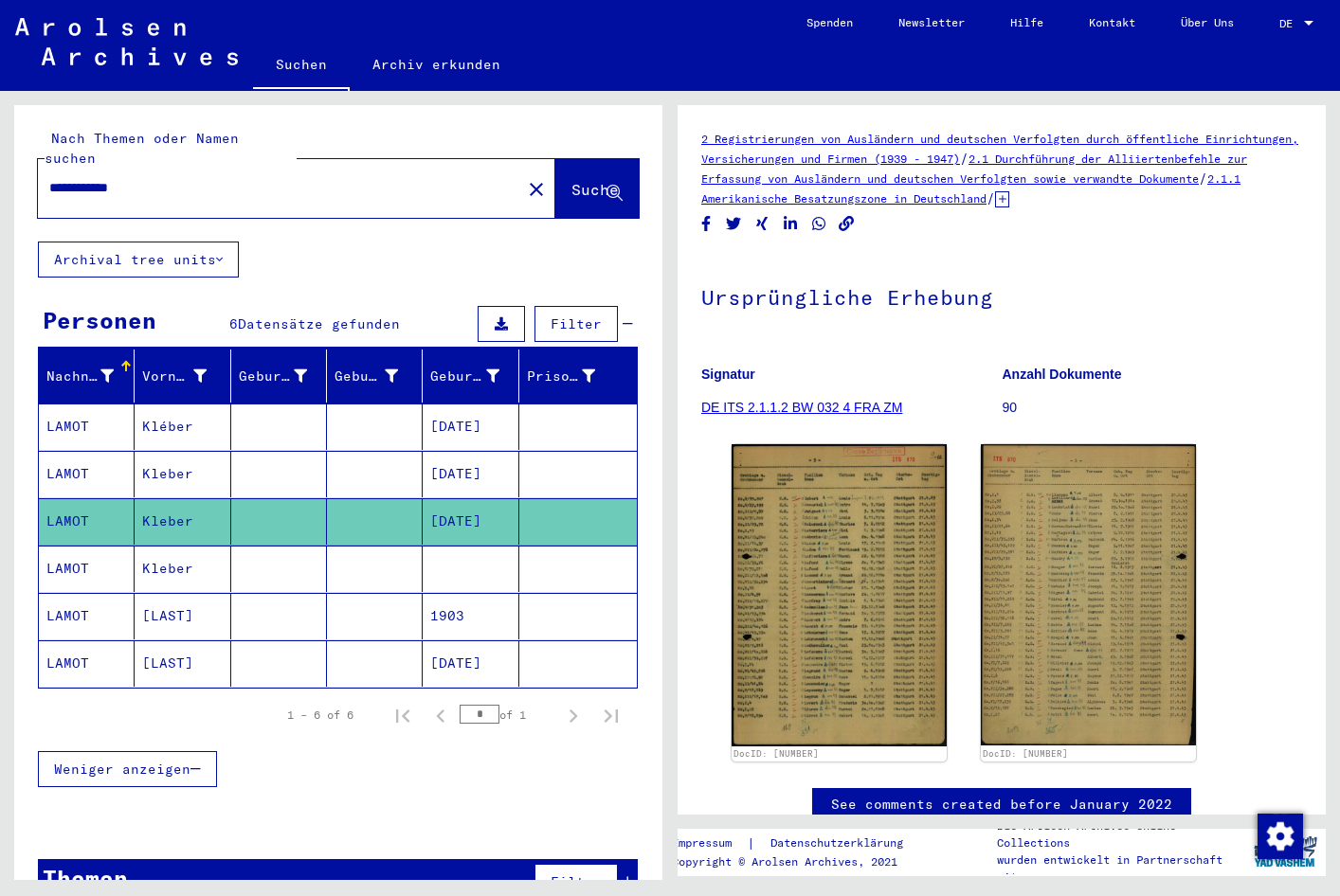 scroll, scrollTop: 0, scrollLeft: 0, axis: both 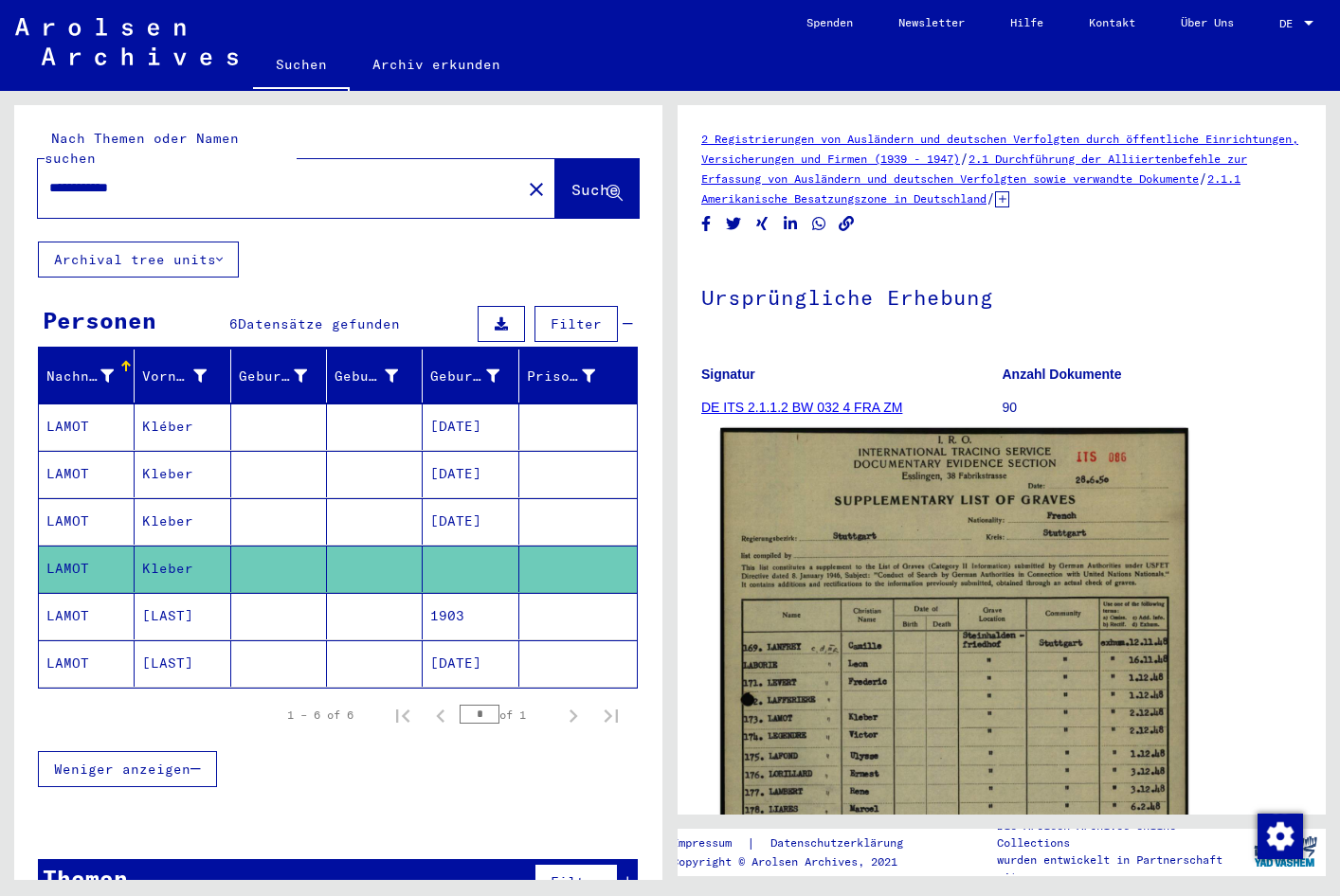 click 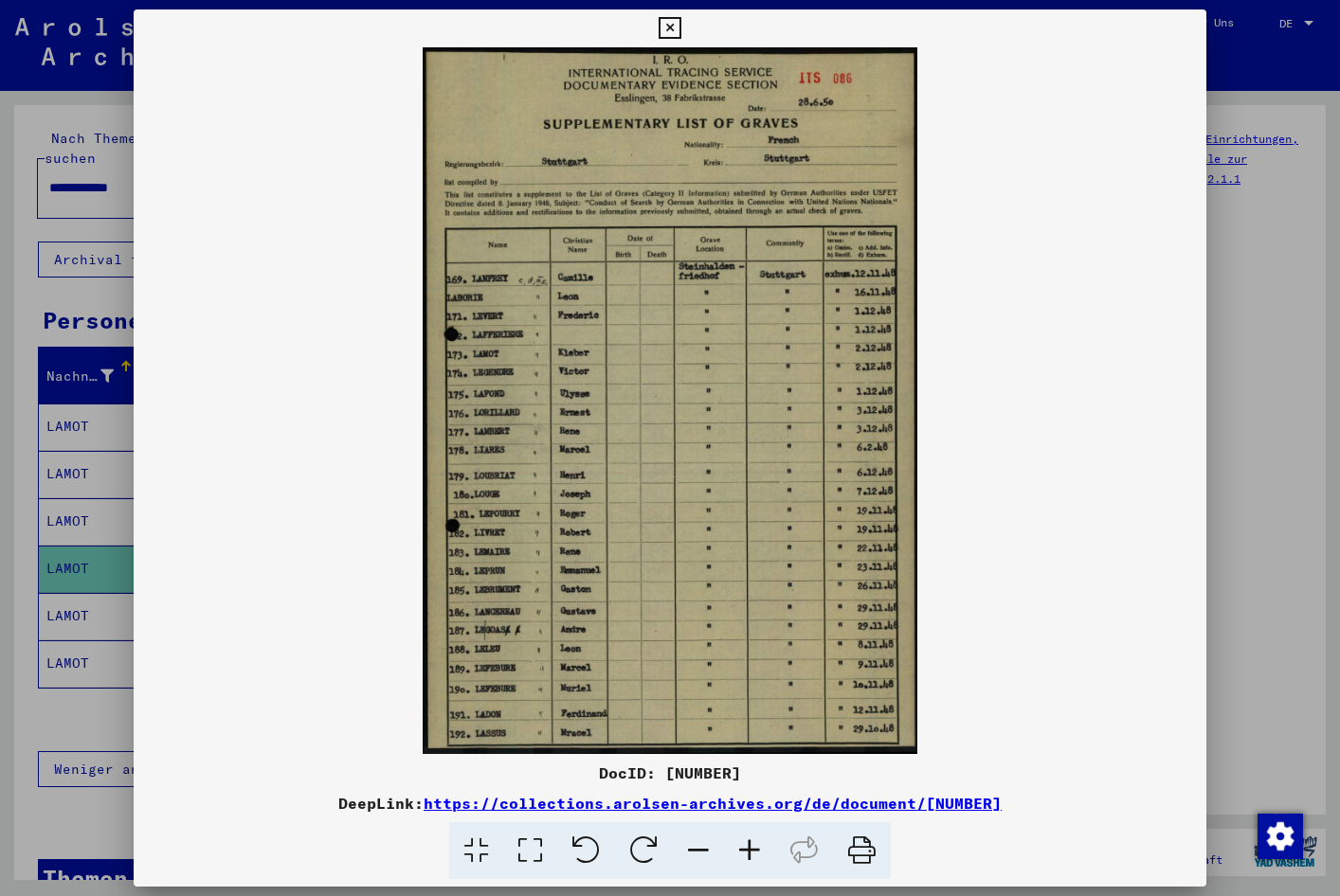 click at bounding box center [670, 448] 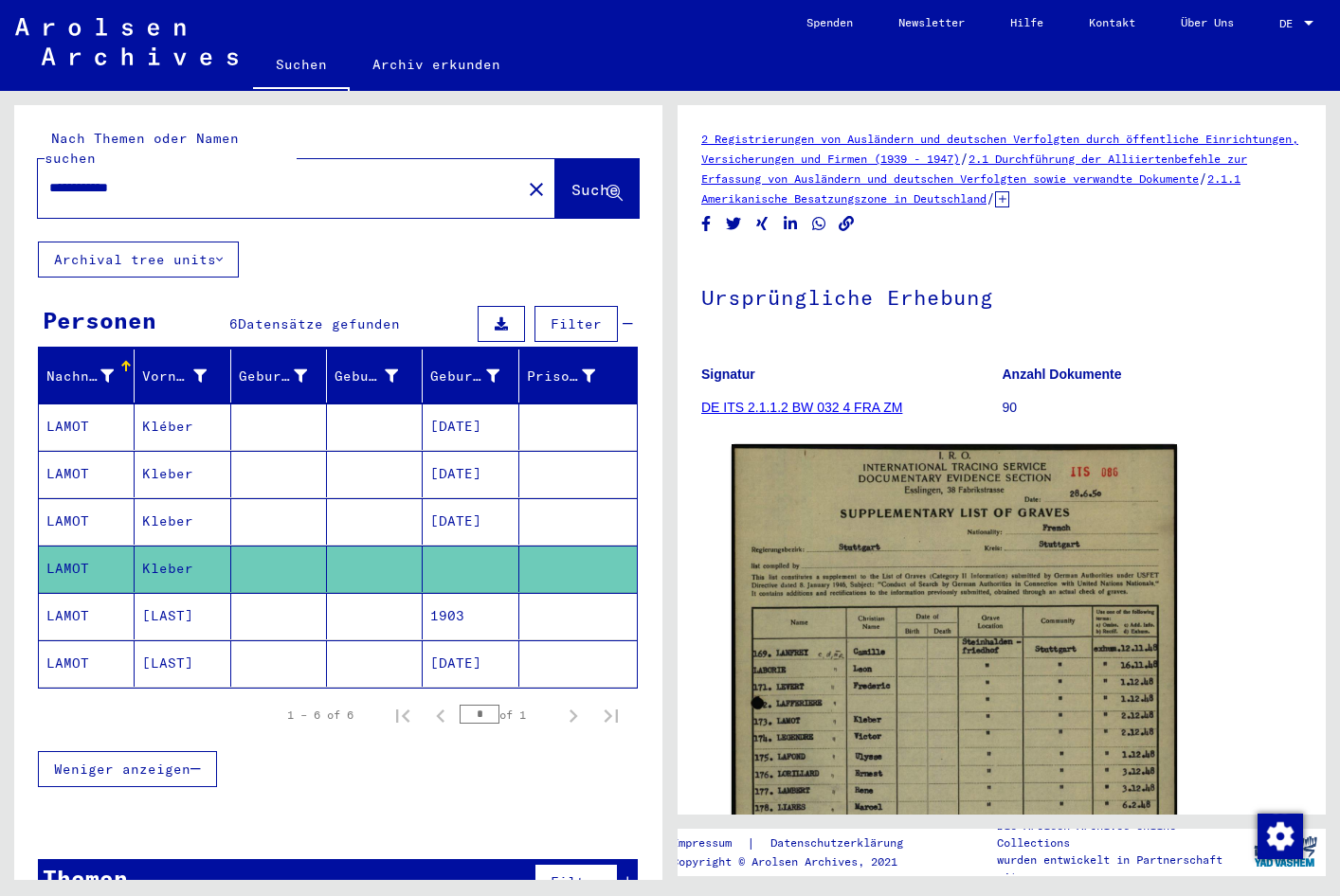 click on "LAMOT" at bounding box center [86, 663] 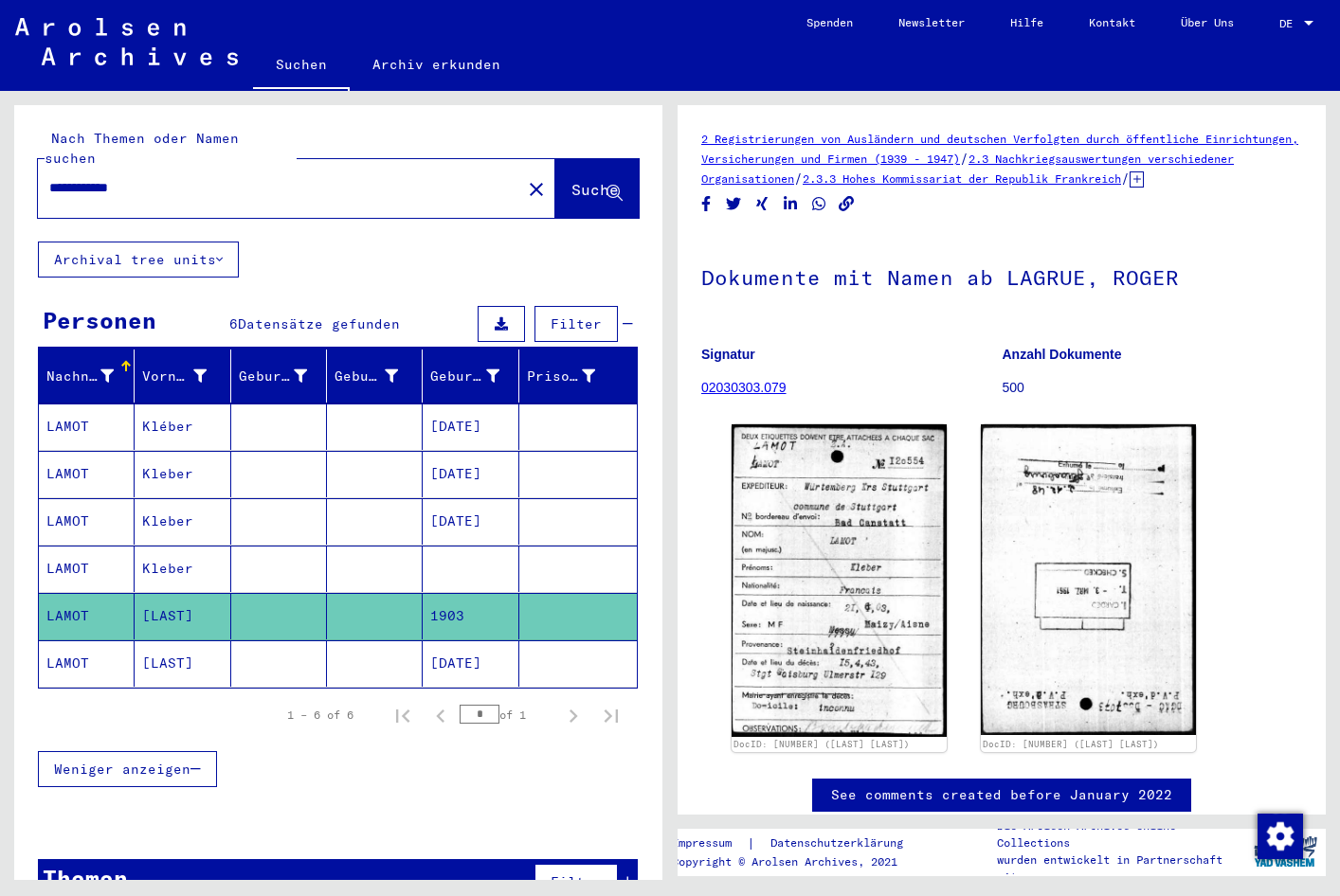 scroll, scrollTop: 0, scrollLeft: 0, axis: both 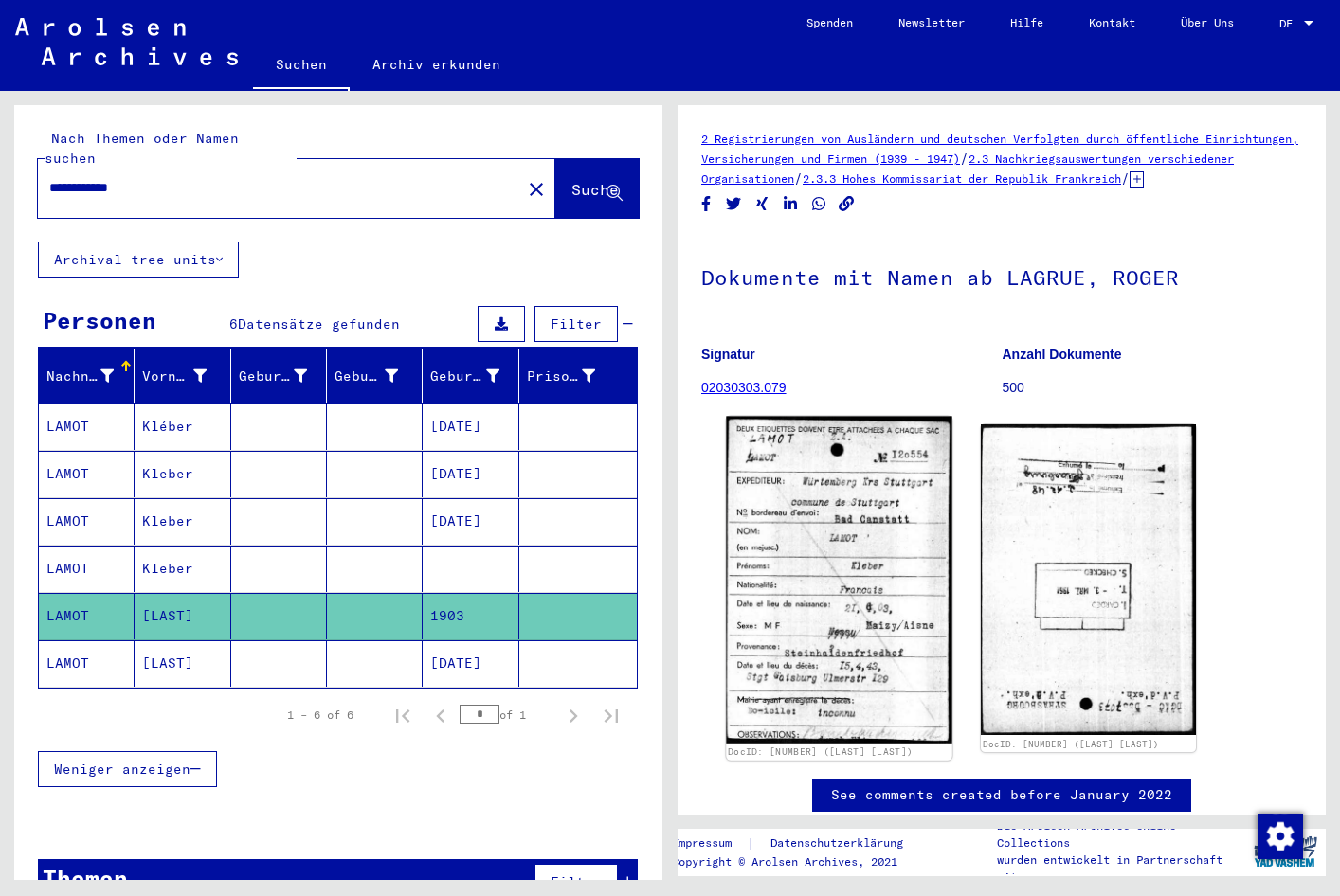 click 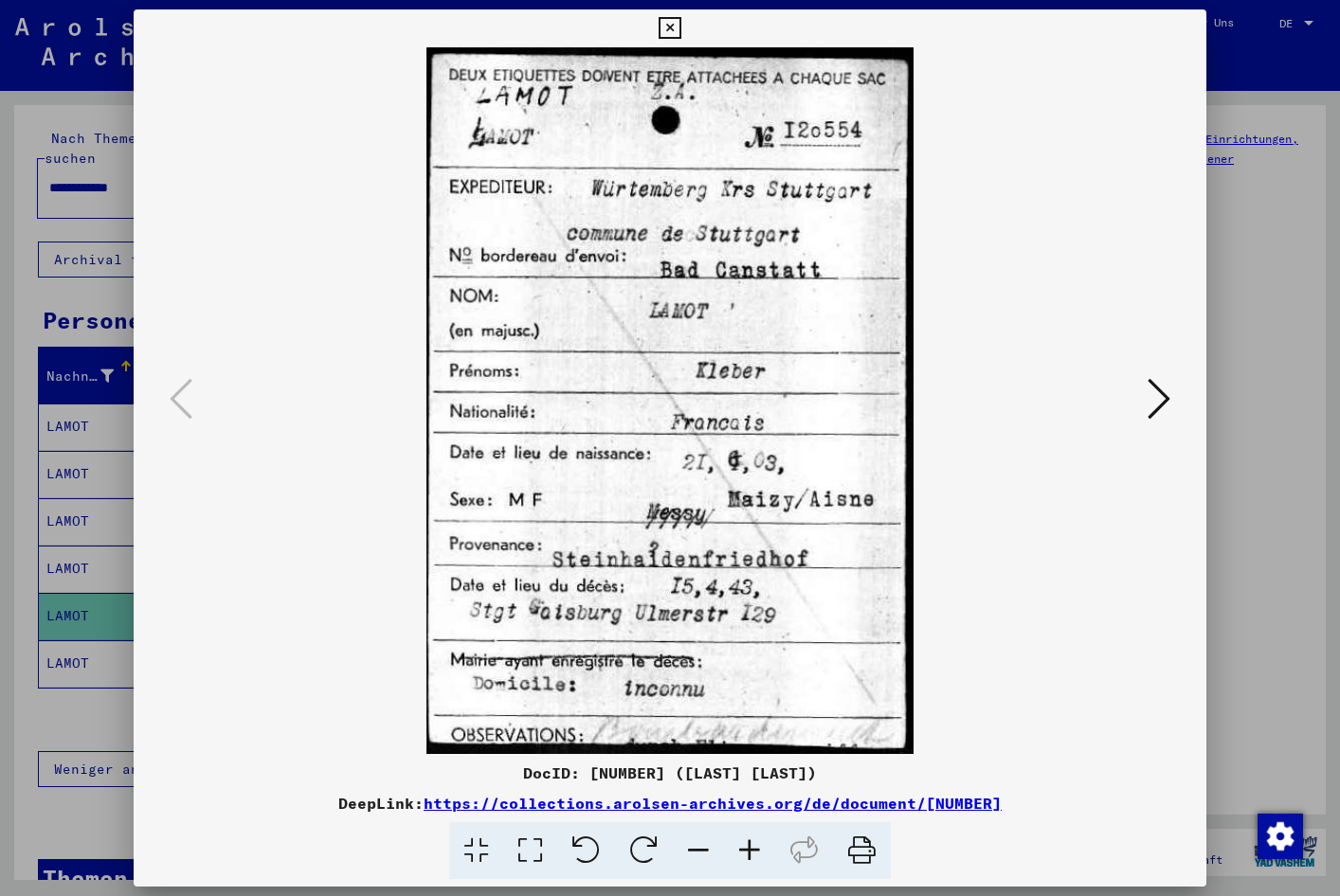 click at bounding box center (1159, 400) 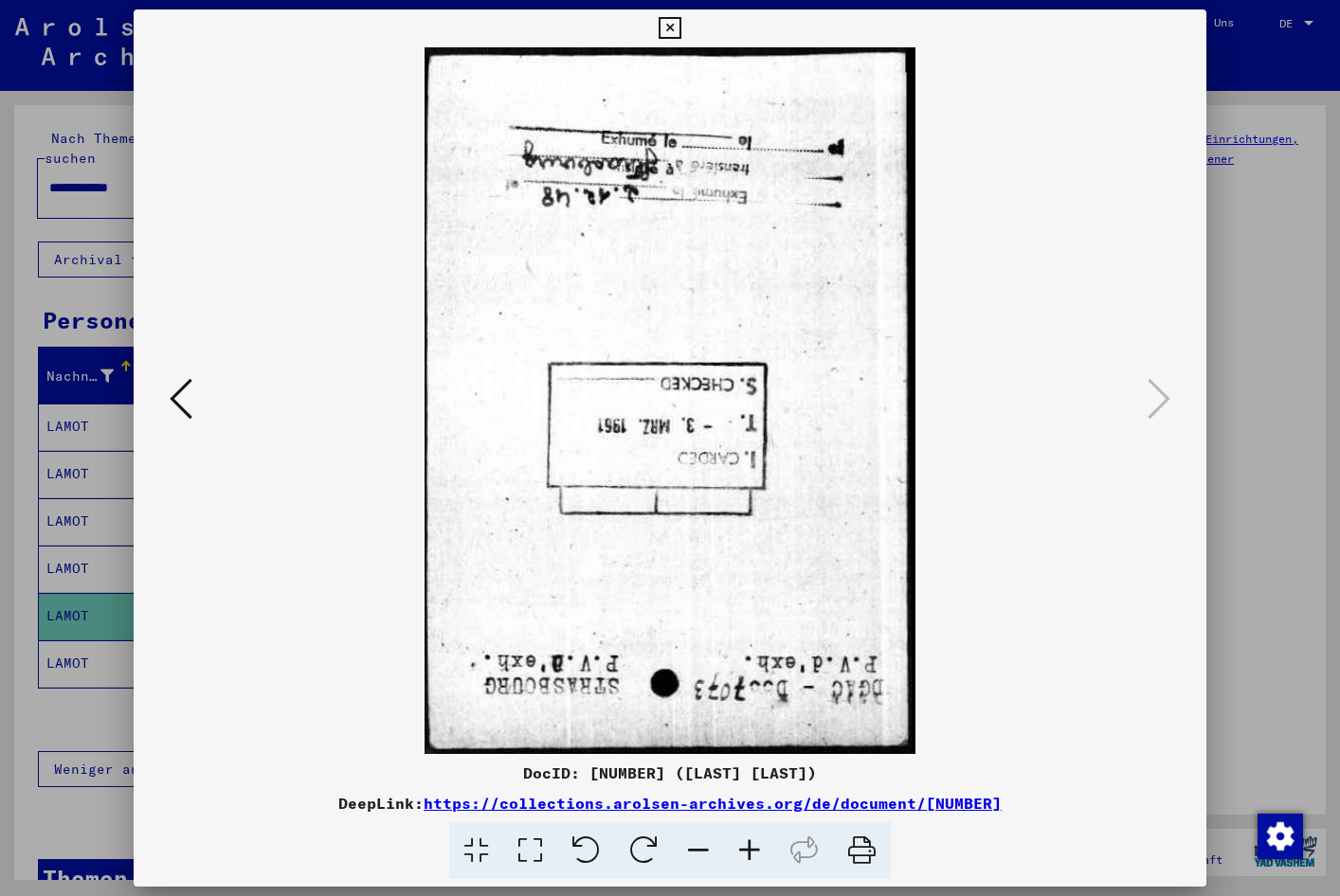 click at bounding box center (643, 851) 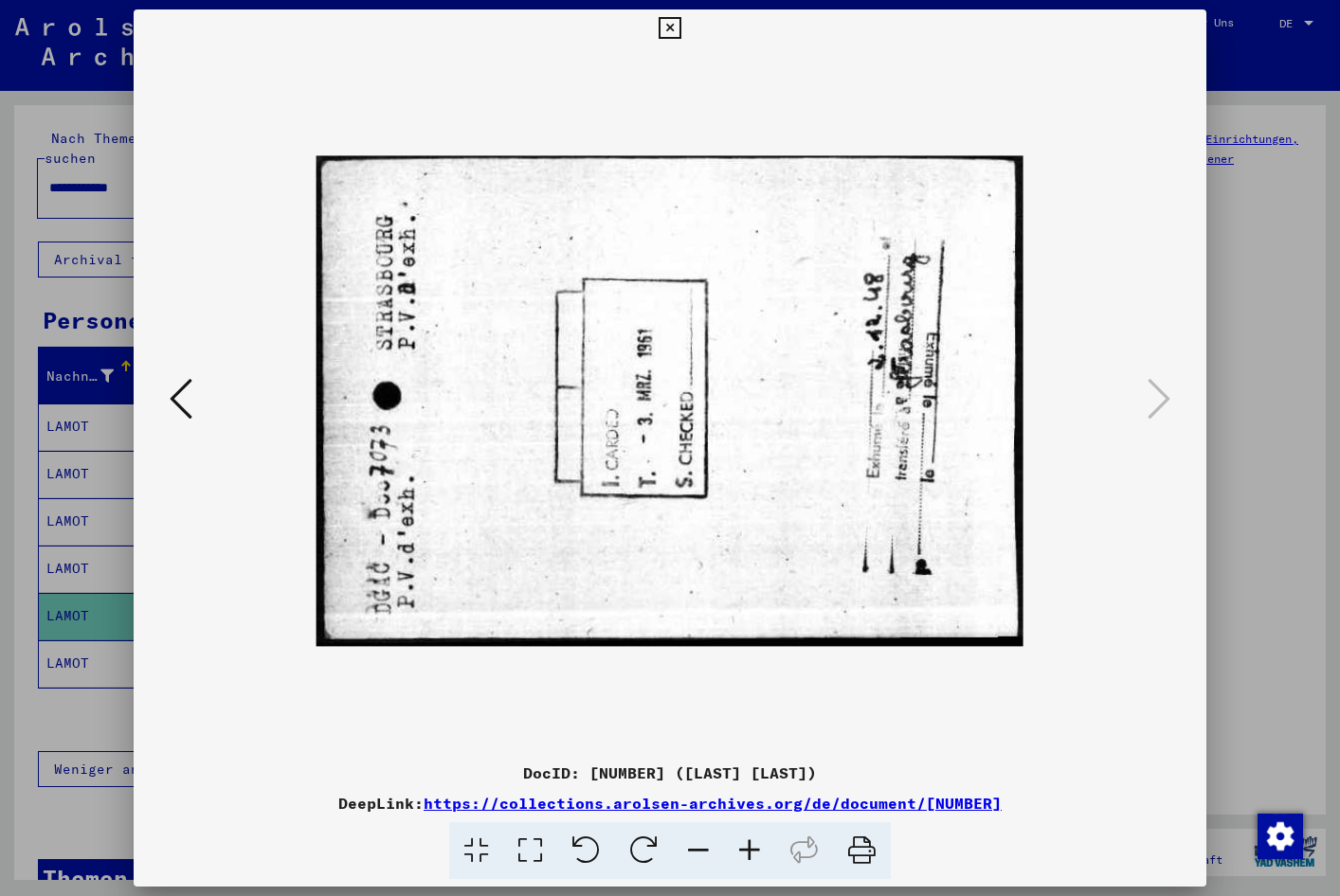 click at bounding box center [643, 851] 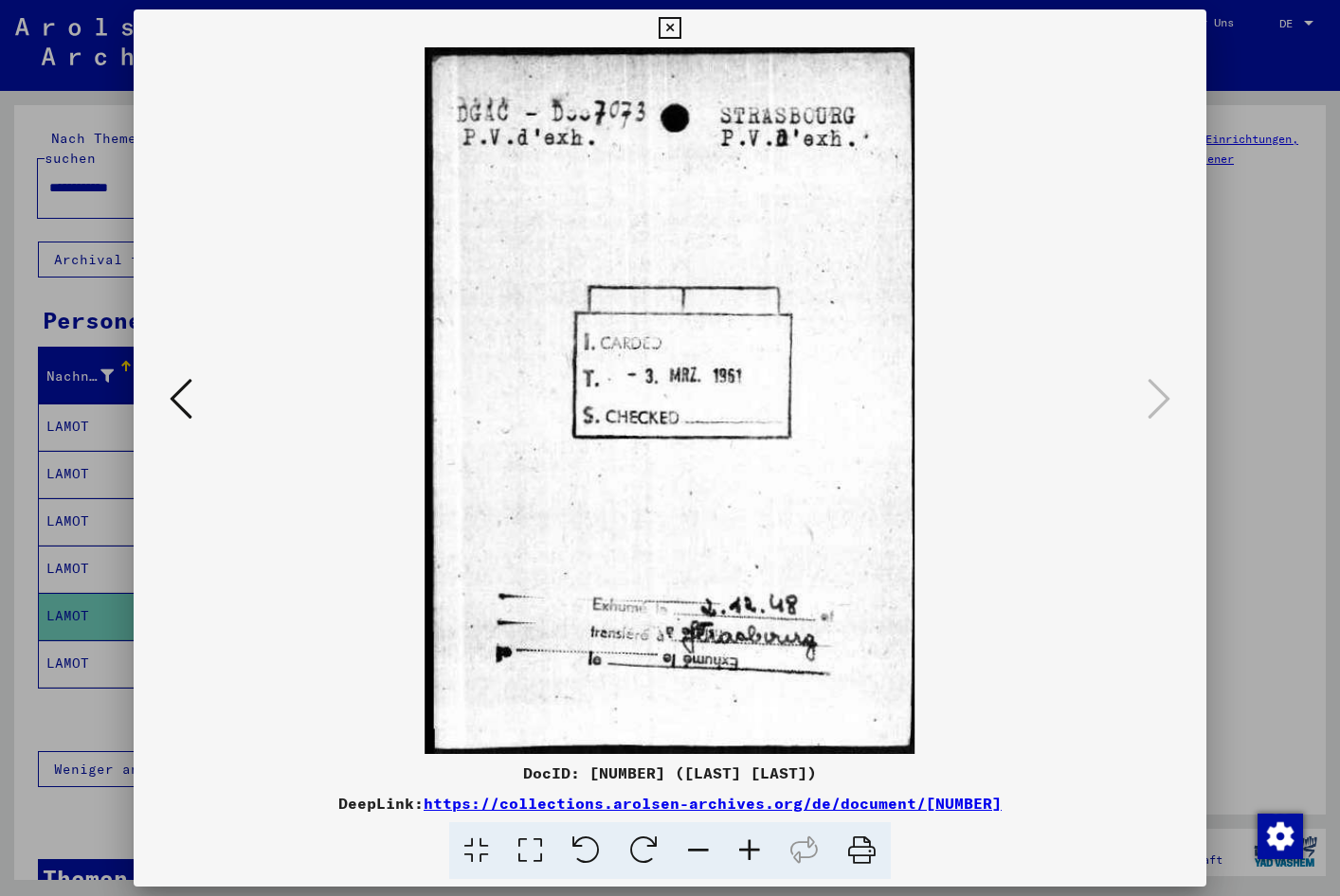 drag, startPoint x: 854, startPoint y: 775, endPoint x: 524, endPoint y: 776, distance: 330.00152 